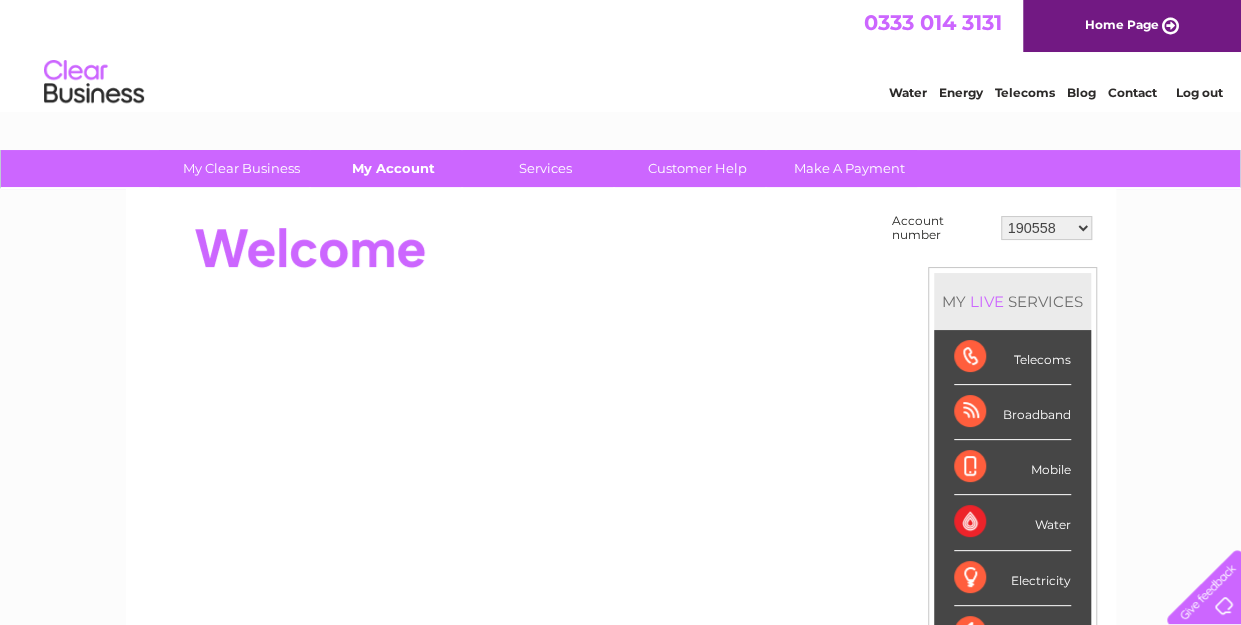 scroll, scrollTop: 0, scrollLeft: 0, axis: both 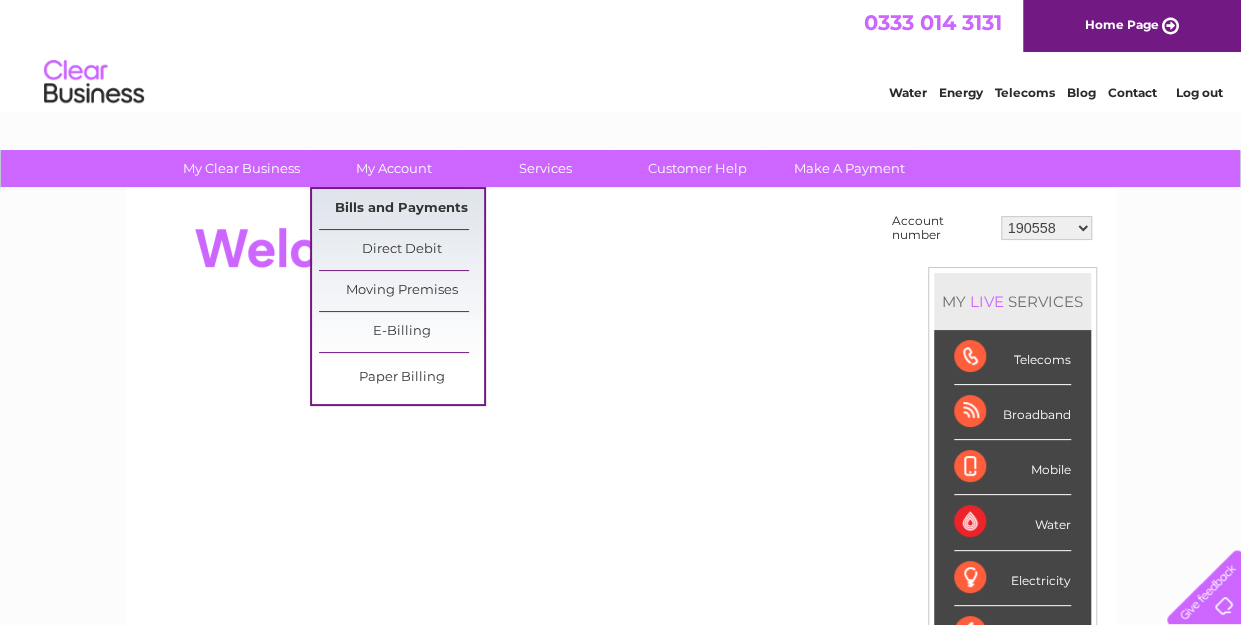 click on "Bills and Payments" at bounding box center [401, 209] 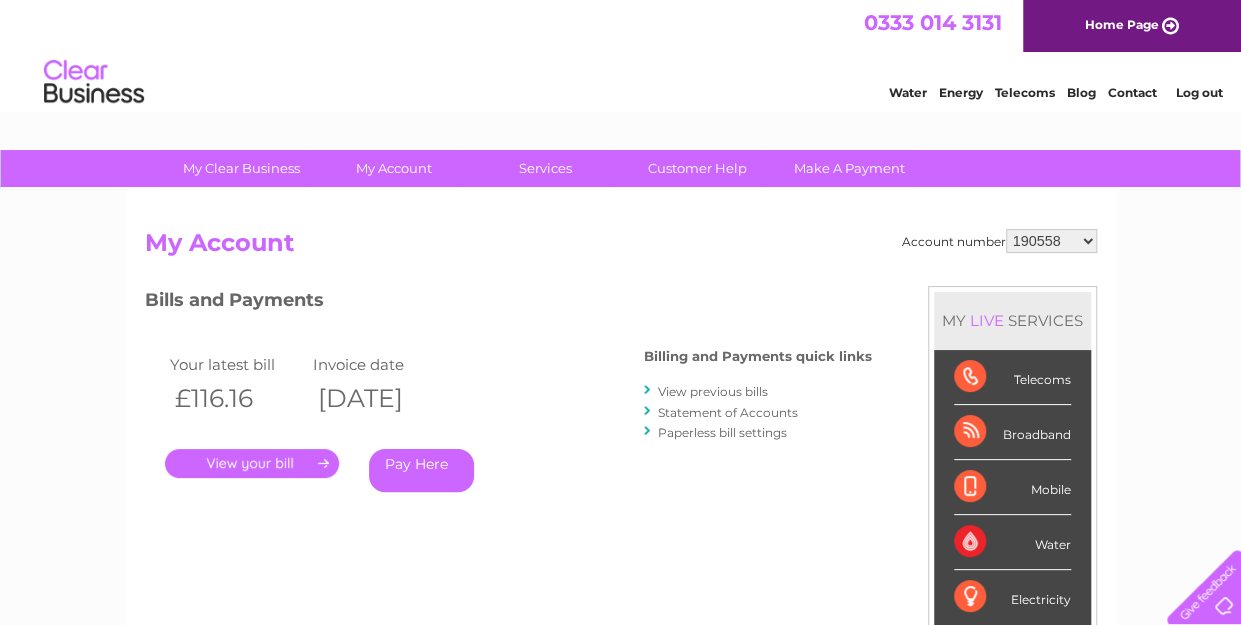 scroll, scrollTop: 0, scrollLeft: 0, axis: both 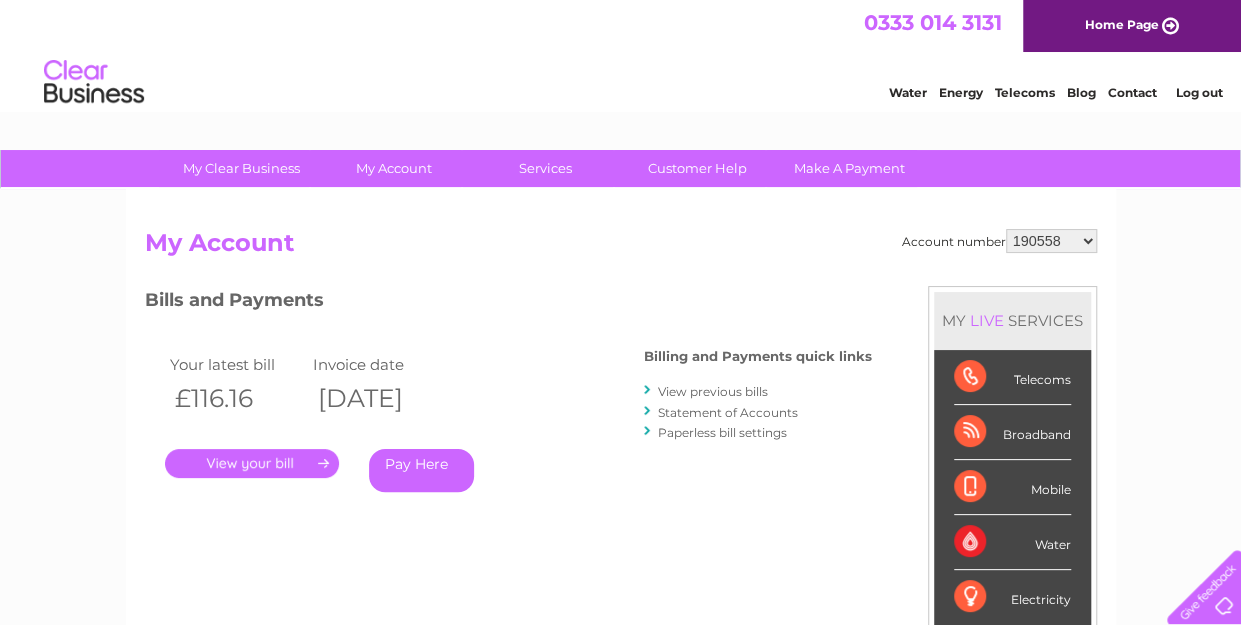 click on "." at bounding box center [252, 463] 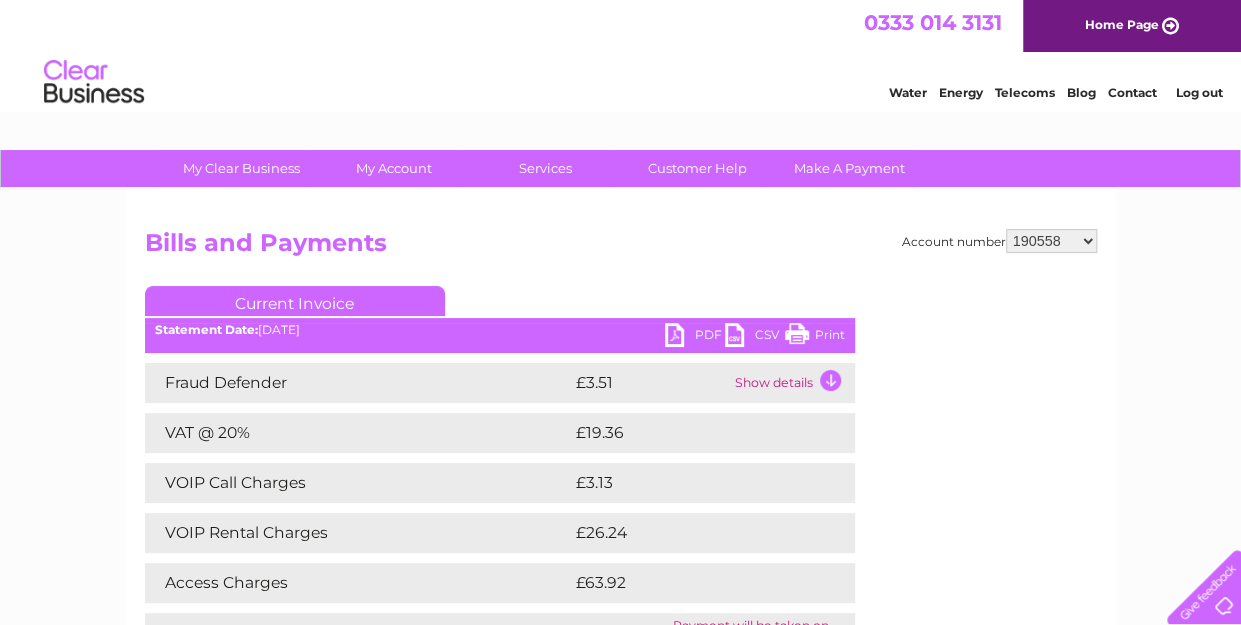 scroll, scrollTop: 0, scrollLeft: 0, axis: both 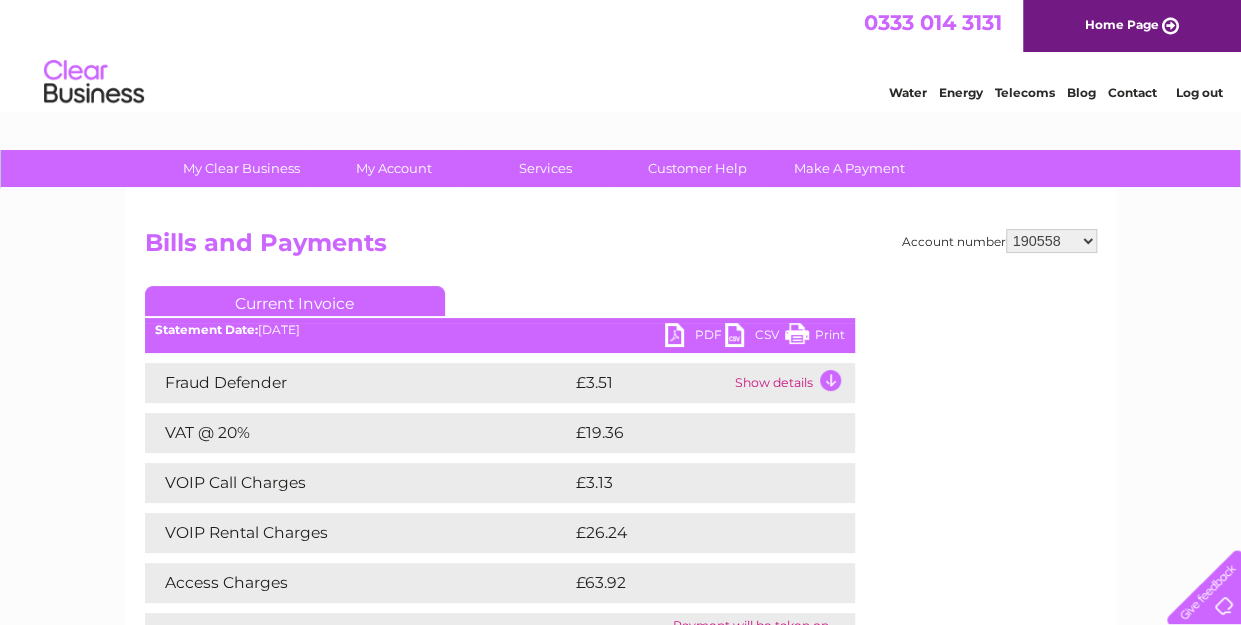 click on "PDF" at bounding box center [695, 337] 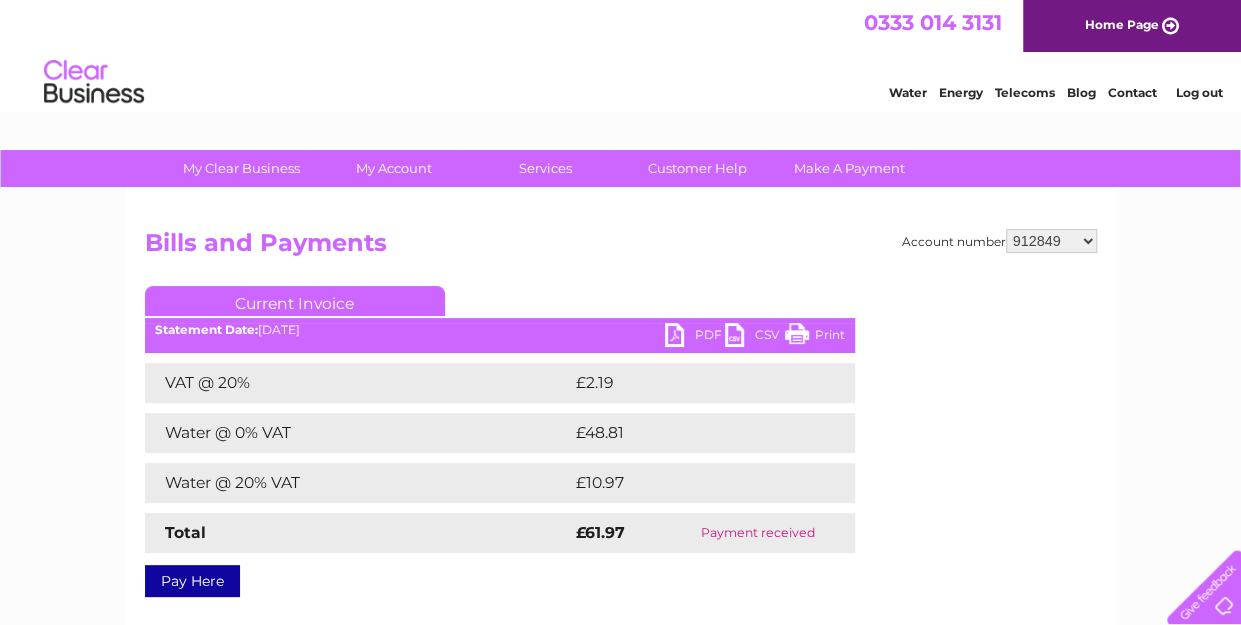 scroll, scrollTop: 0, scrollLeft: 0, axis: both 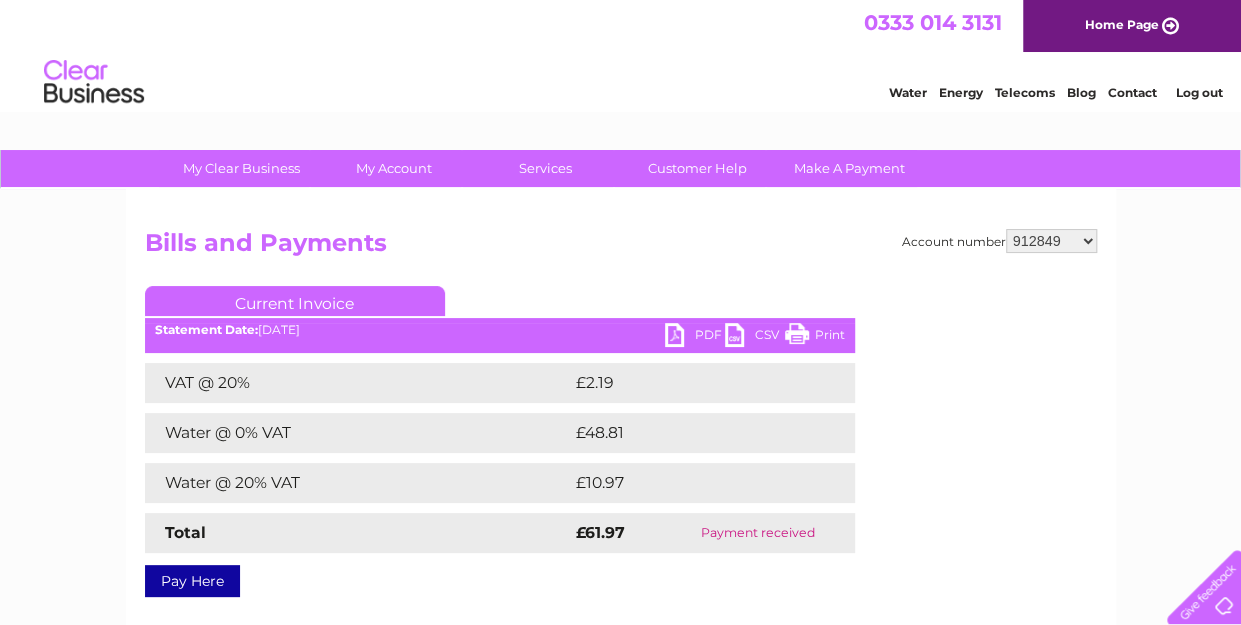 click on "190558
912849
921330
921768
1082467
1082468
30297036" at bounding box center (1051, 241) 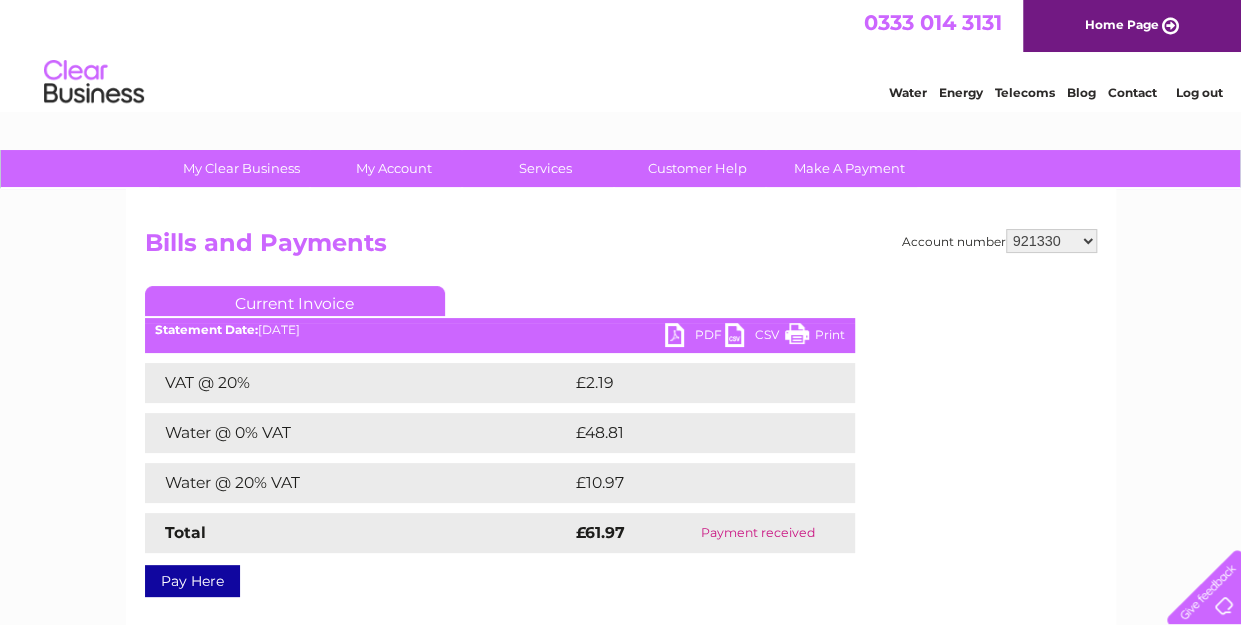 click on "190558
912849
921330
921768
1082467
1082468
30297036" at bounding box center (1051, 241) 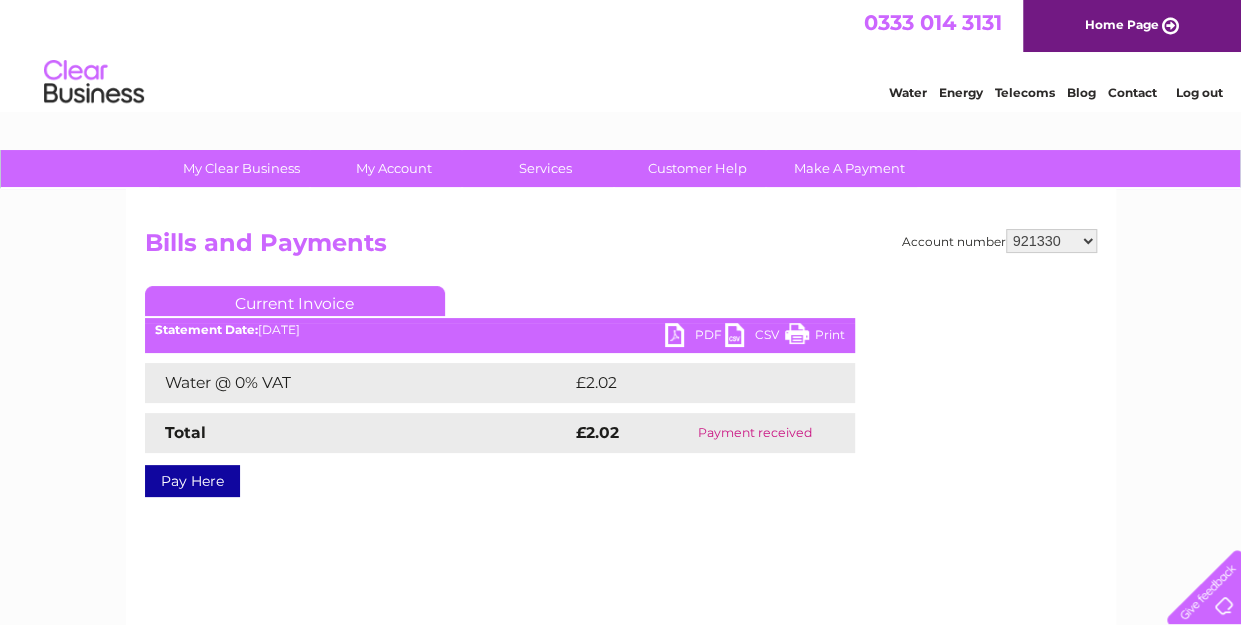 scroll, scrollTop: 0, scrollLeft: 0, axis: both 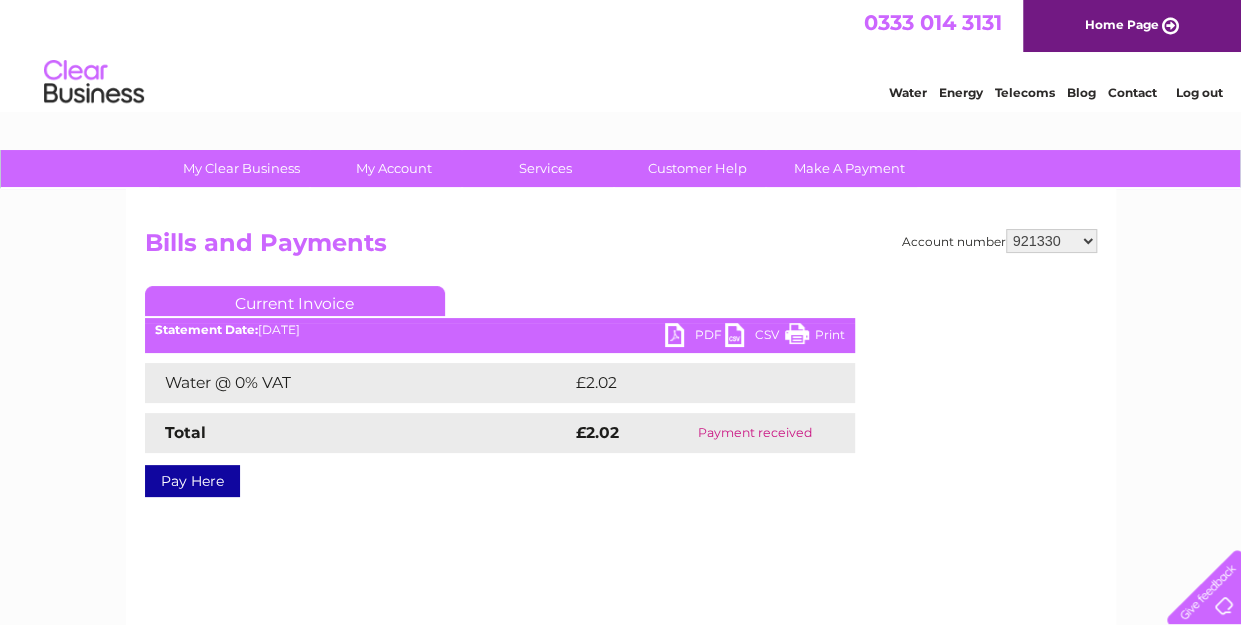 click on "190558
912849
921330
921768
1082467
1082468
30297036" at bounding box center (1051, 241) 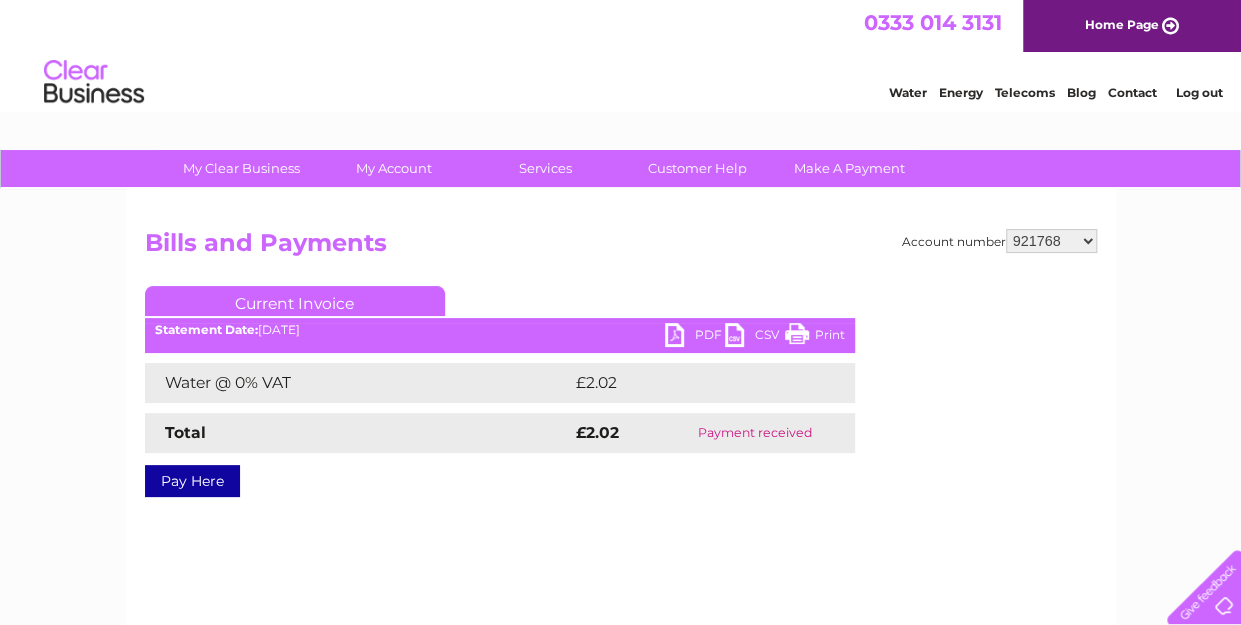 click on "190558
912849
921330
921768
1082467
1082468
30297036" at bounding box center (1051, 241) 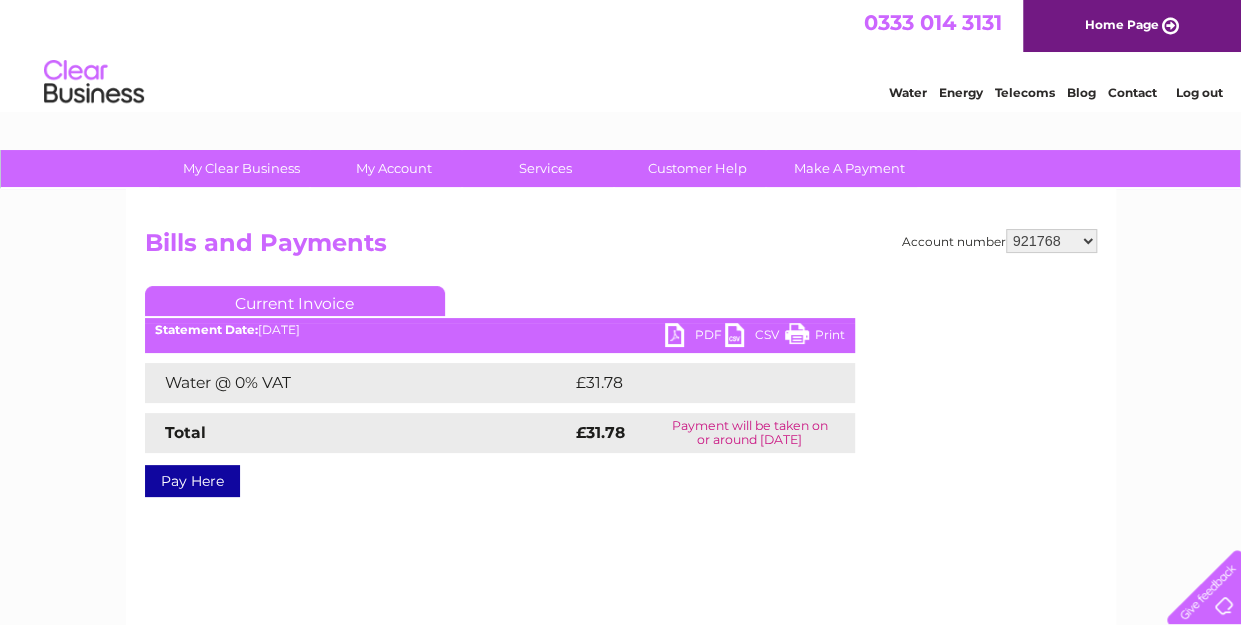 scroll, scrollTop: 0, scrollLeft: 0, axis: both 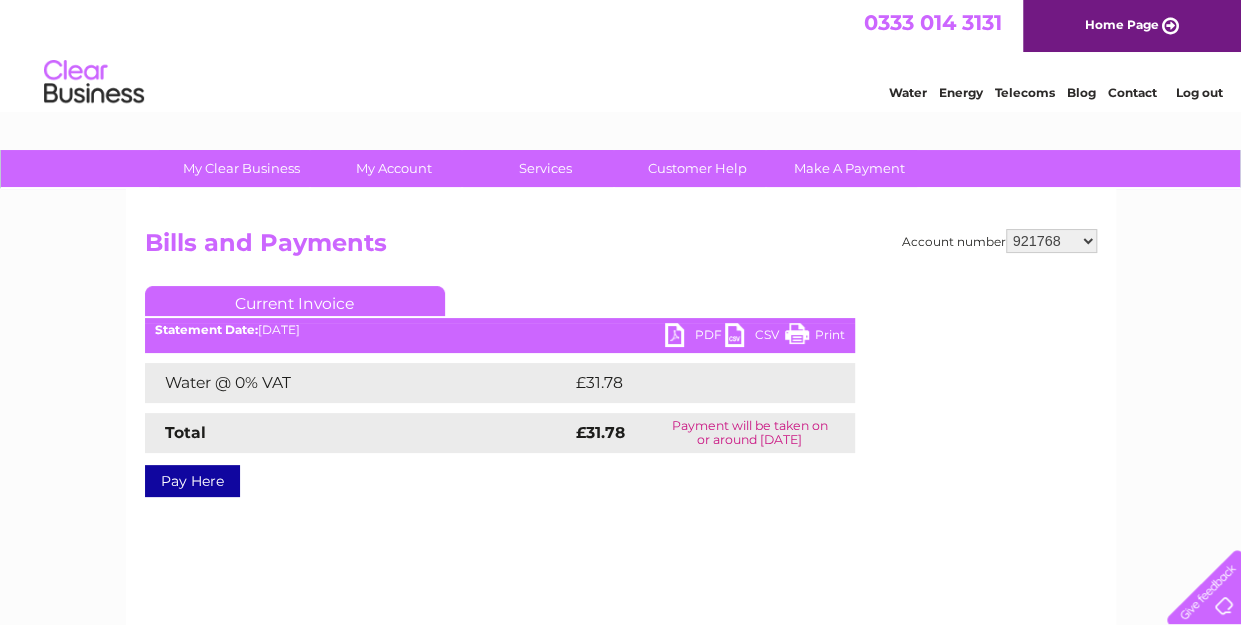 click on "190558
912849
921330
921768
1082467
1082468
30297036" at bounding box center [1051, 241] 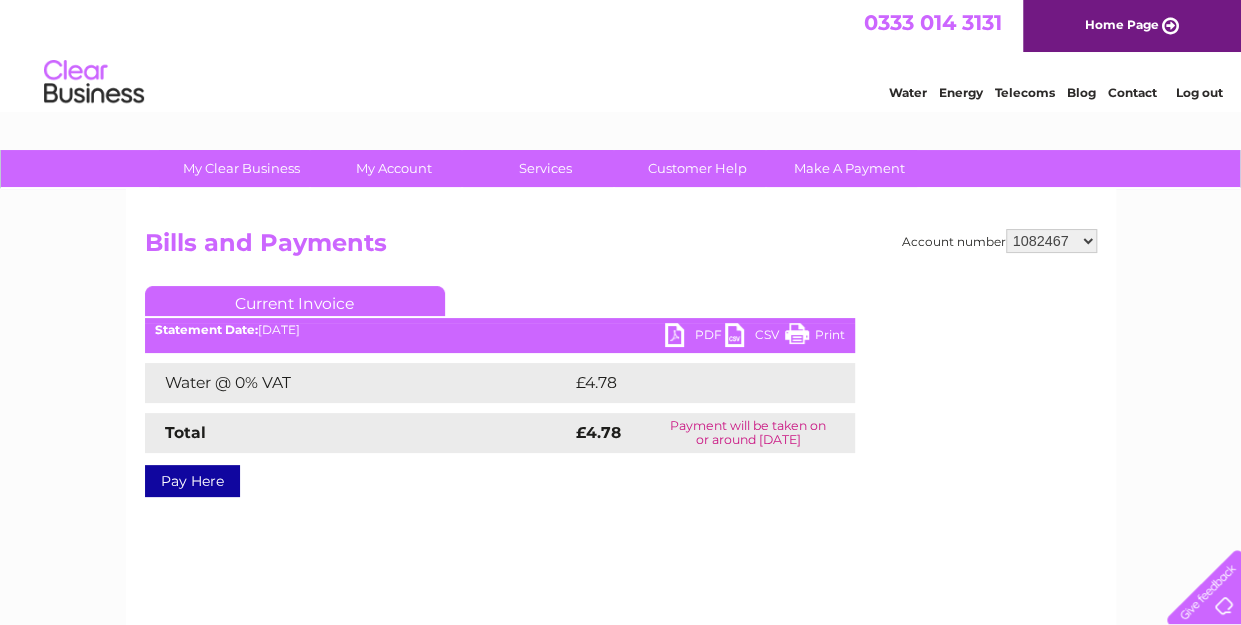scroll, scrollTop: 0, scrollLeft: 0, axis: both 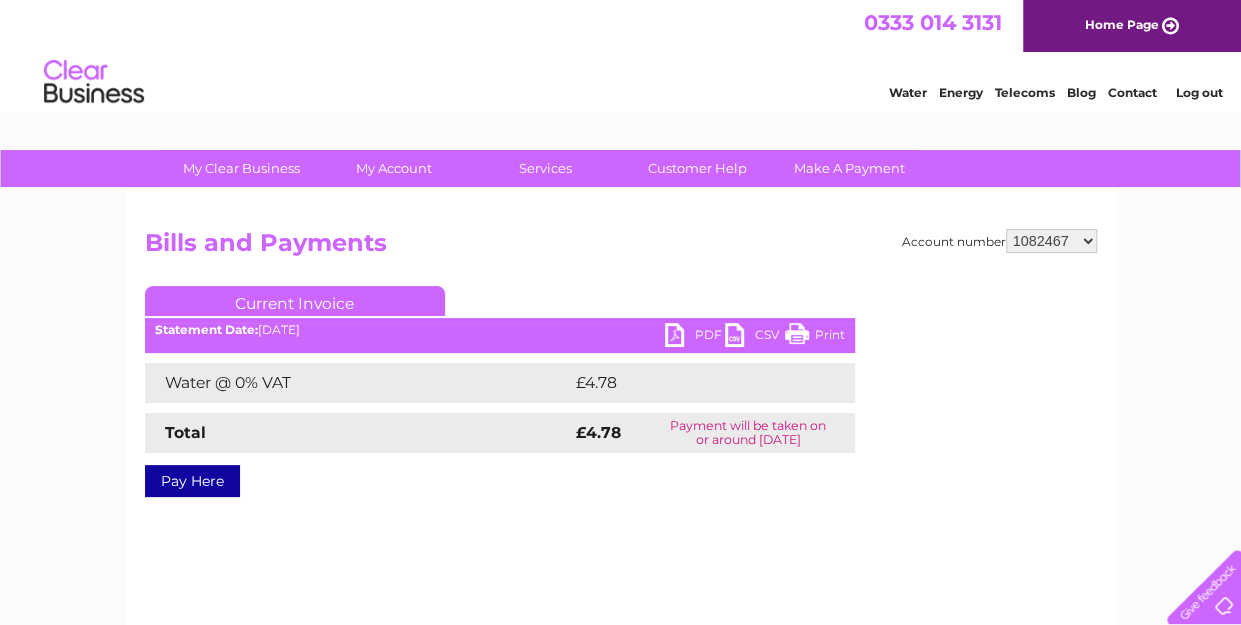 click on "190558
912849
921330
921768
1082467
1082468
30297036" at bounding box center [1051, 241] 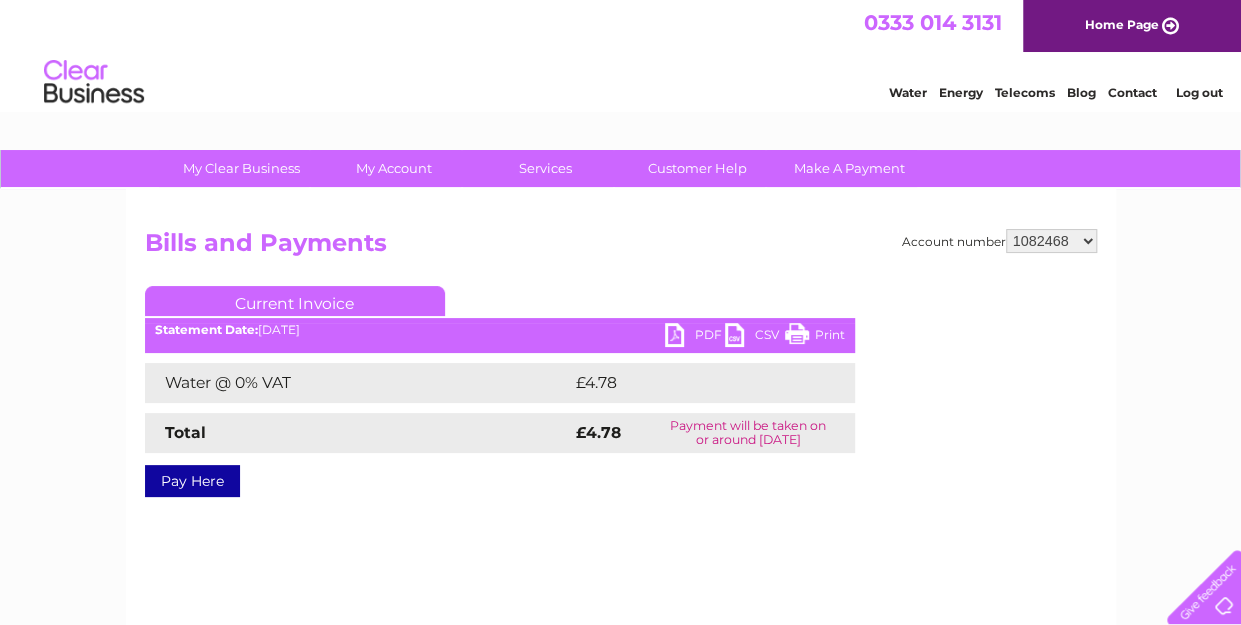 click on "190558
912849
921330
921768
1082467
1082468
30297036" at bounding box center (1051, 241) 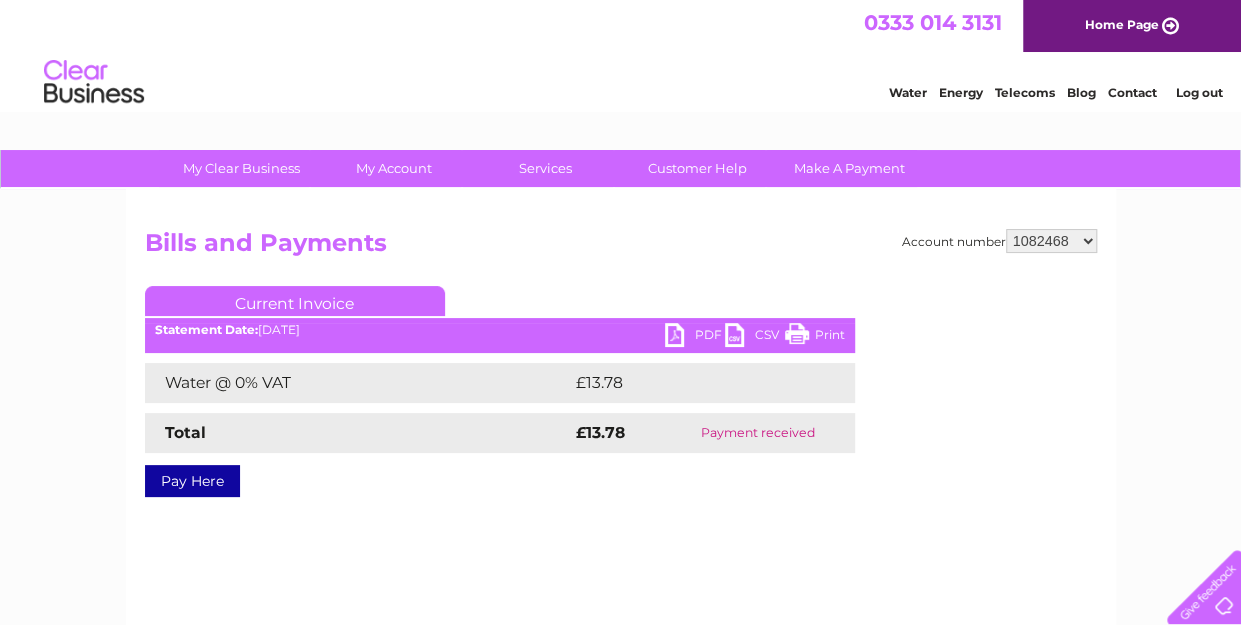 scroll, scrollTop: 0, scrollLeft: 0, axis: both 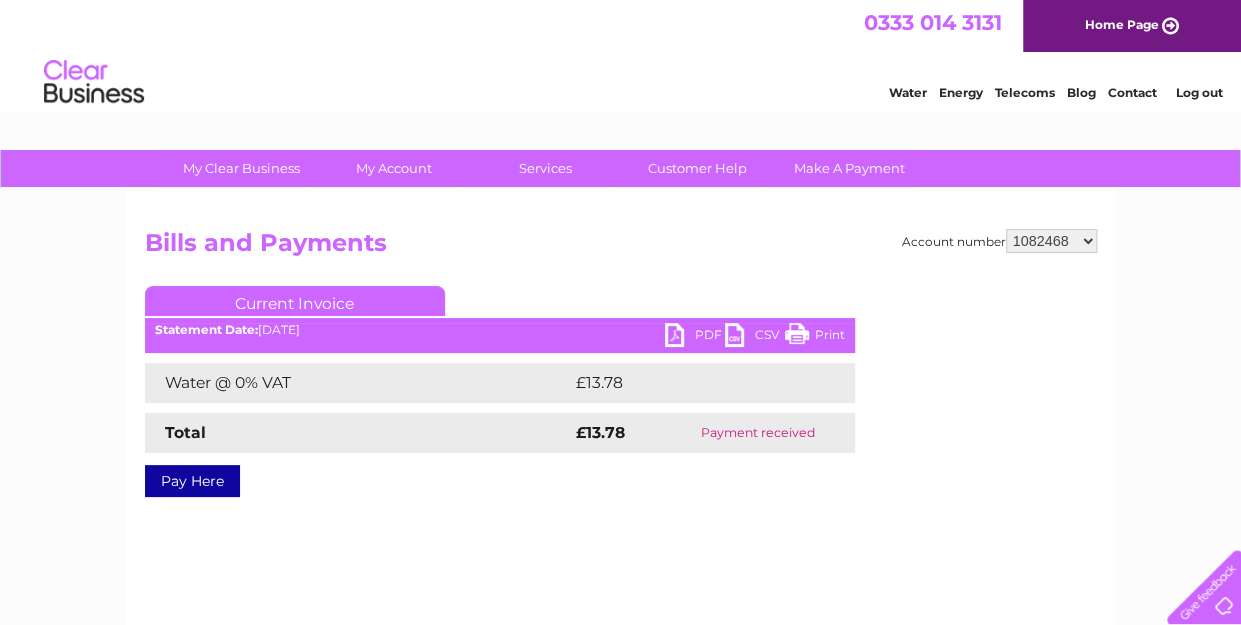 click on "190558
912849
921330
921768
1082467
1082468
30297036" at bounding box center (1051, 241) 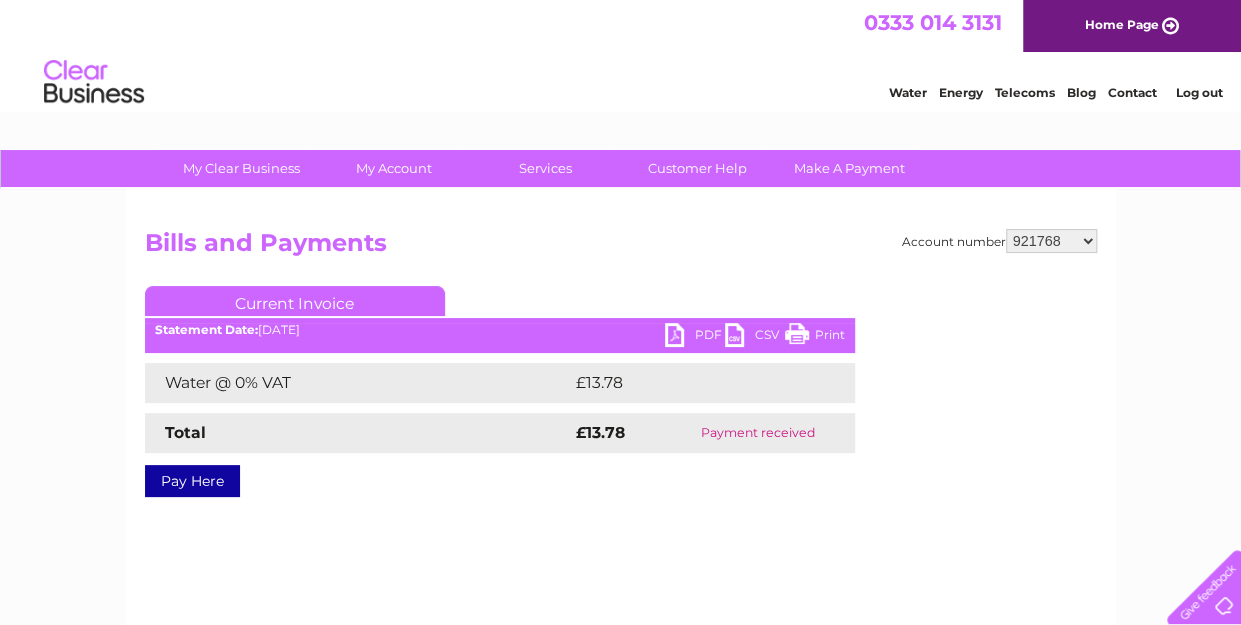 click on "190558
912849
921330
921768
1082467
1082468
30297036" at bounding box center [1051, 241] 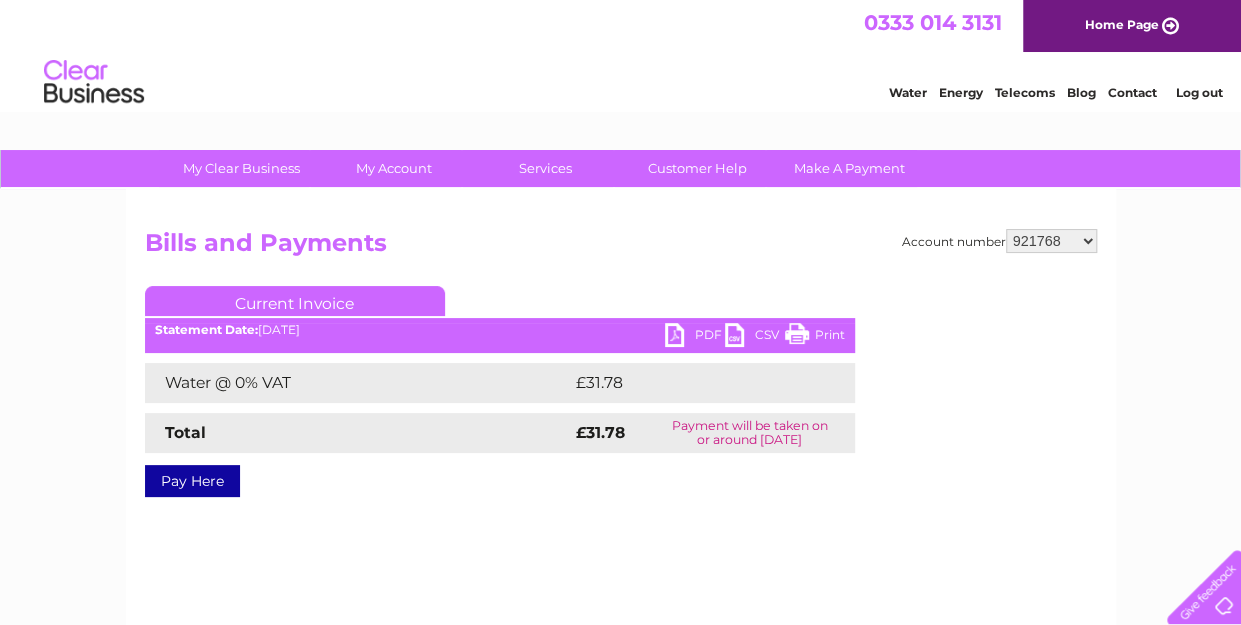scroll, scrollTop: 0, scrollLeft: 0, axis: both 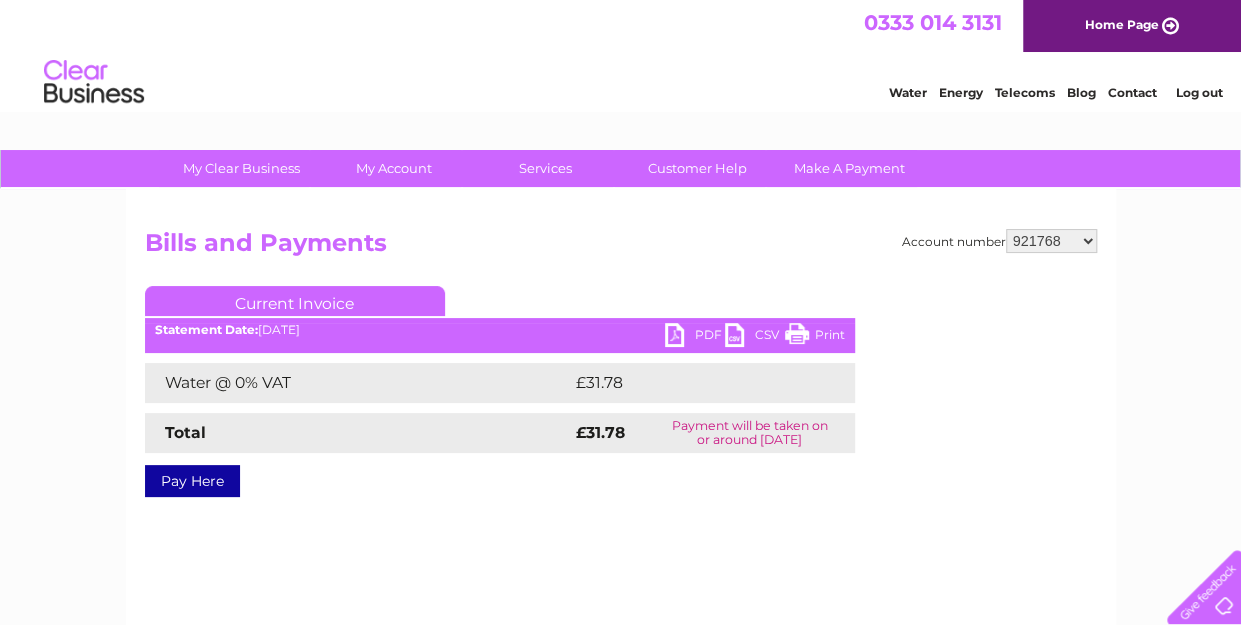 click on "PDF" at bounding box center [695, 337] 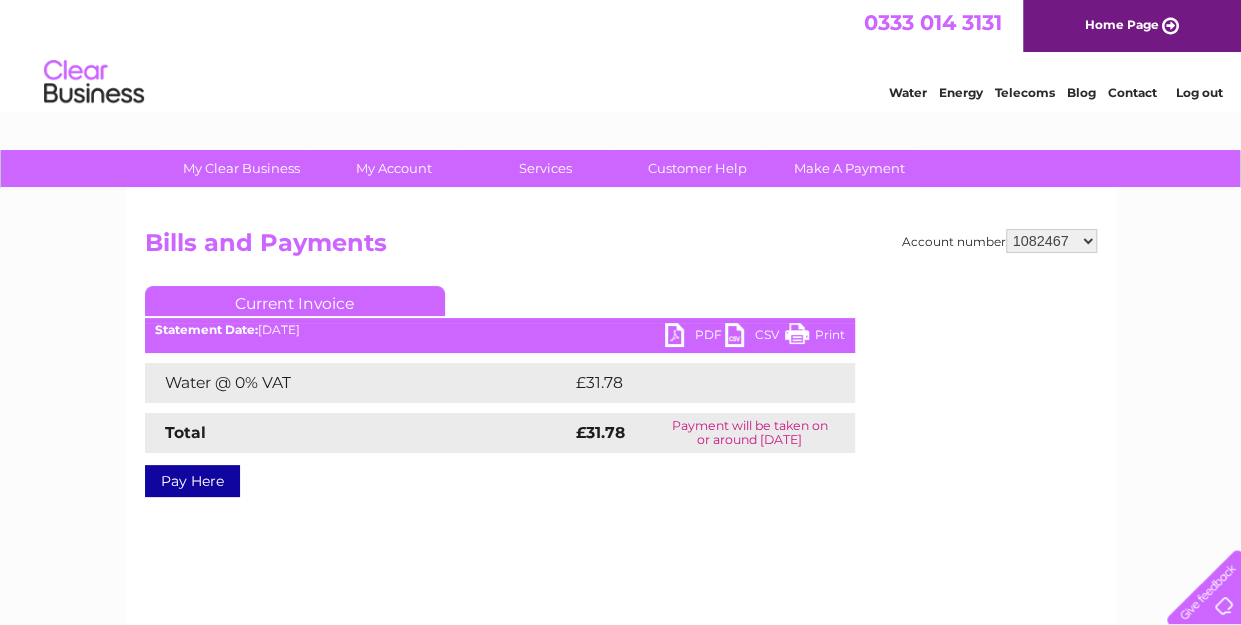 click on "190558
912849
921330
921768
1082467
1082468
30297036" at bounding box center (1051, 241) 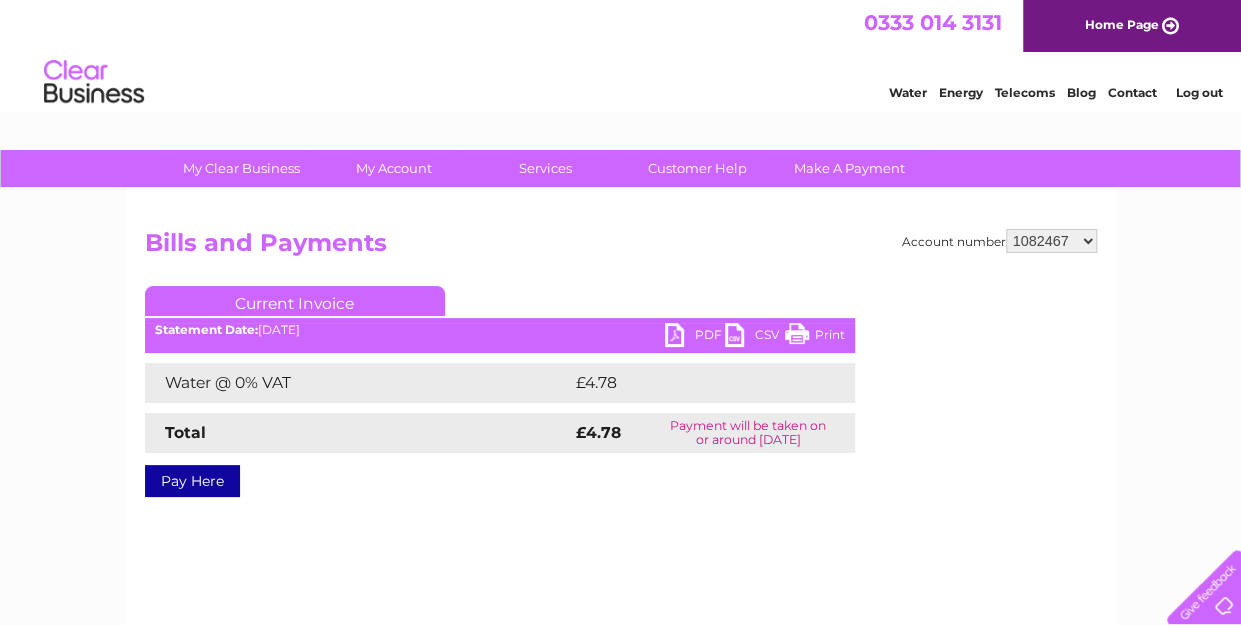 scroll, scrollTop: 0, scrollLeft: 0, axis: both 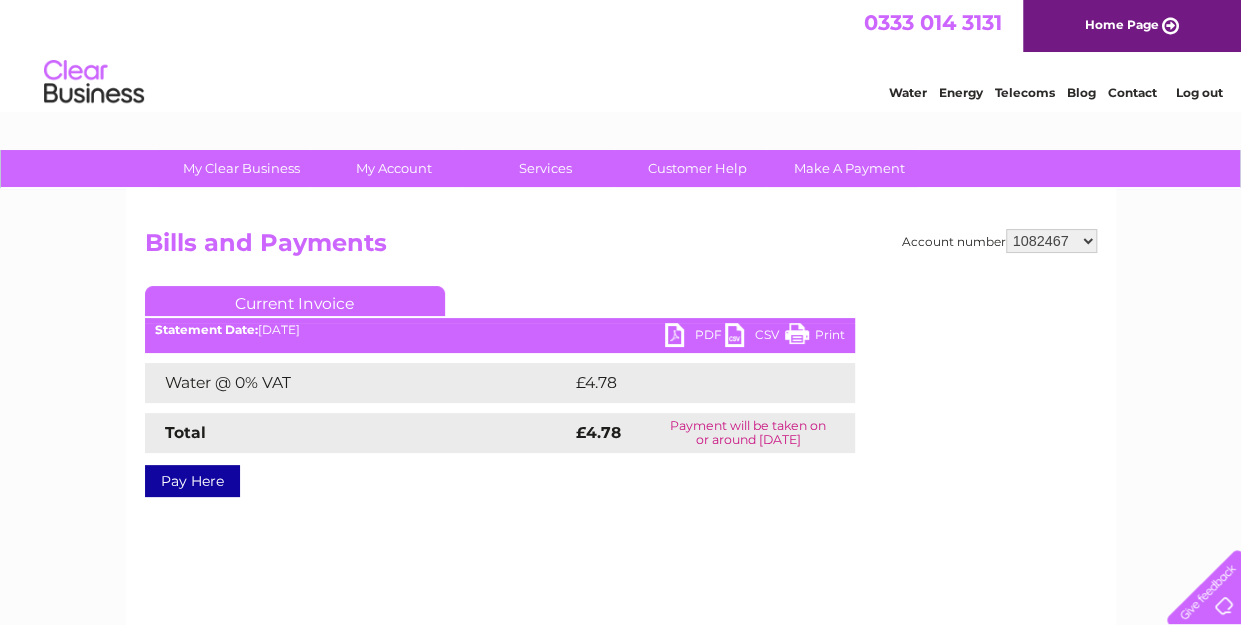 click on "190558
912849
921330
921768
1082467
1082468
30297036" at bounding box center [1051, 241] 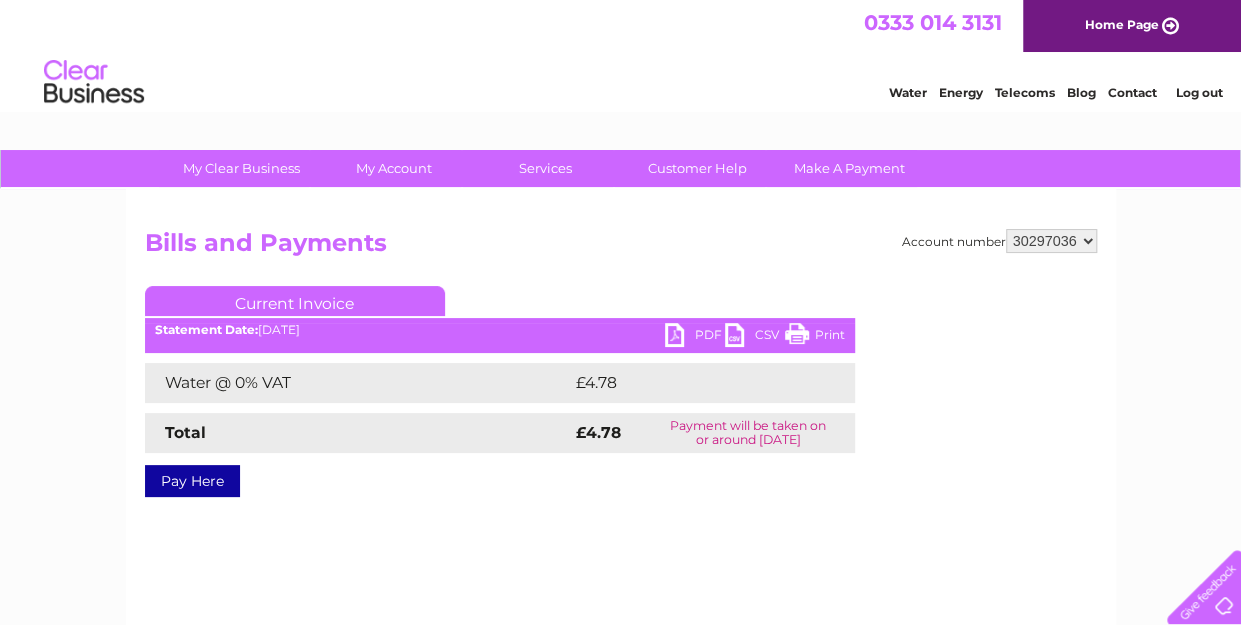 click on "190558
912849
921330
921768
1082467
1082468
30297036" at bounding box center [1051, 241] 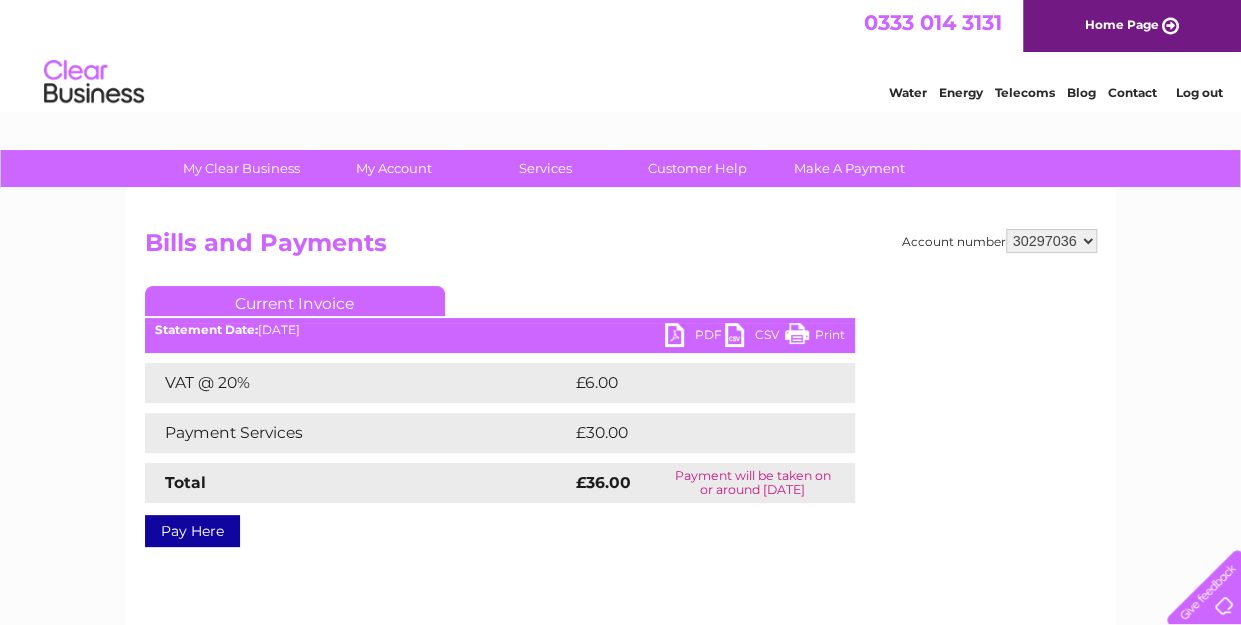 scroll, scrollTop: 0, scrollLeft: 0, axis: both 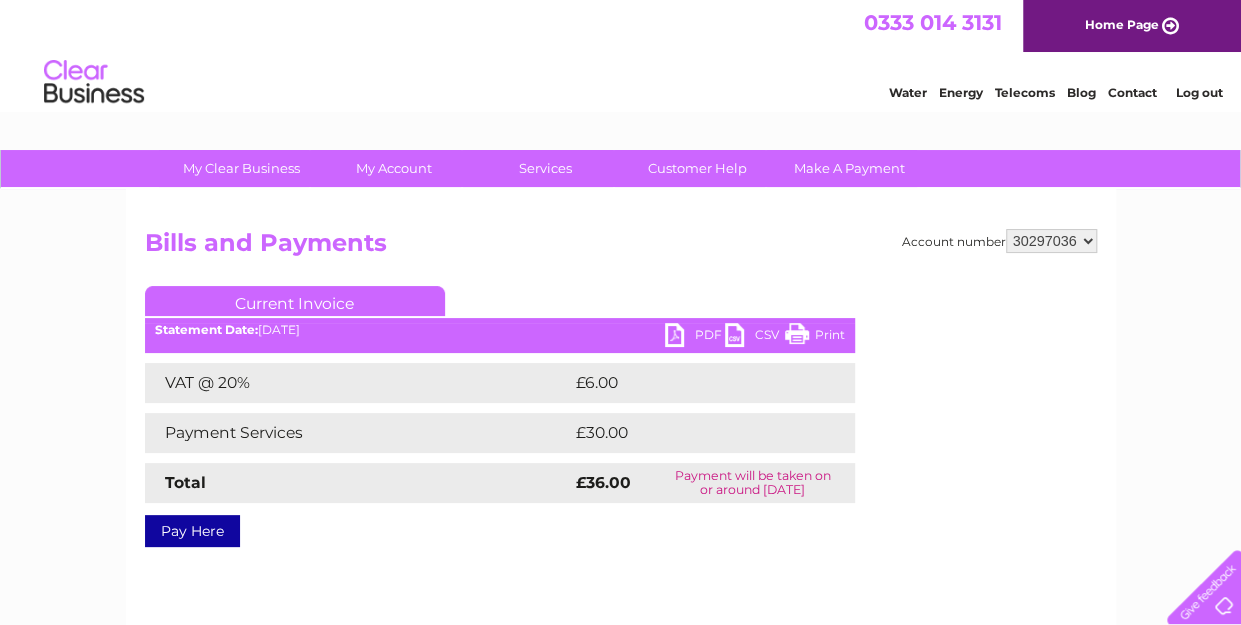 click on "PDF" at bounding box center (695, 337) 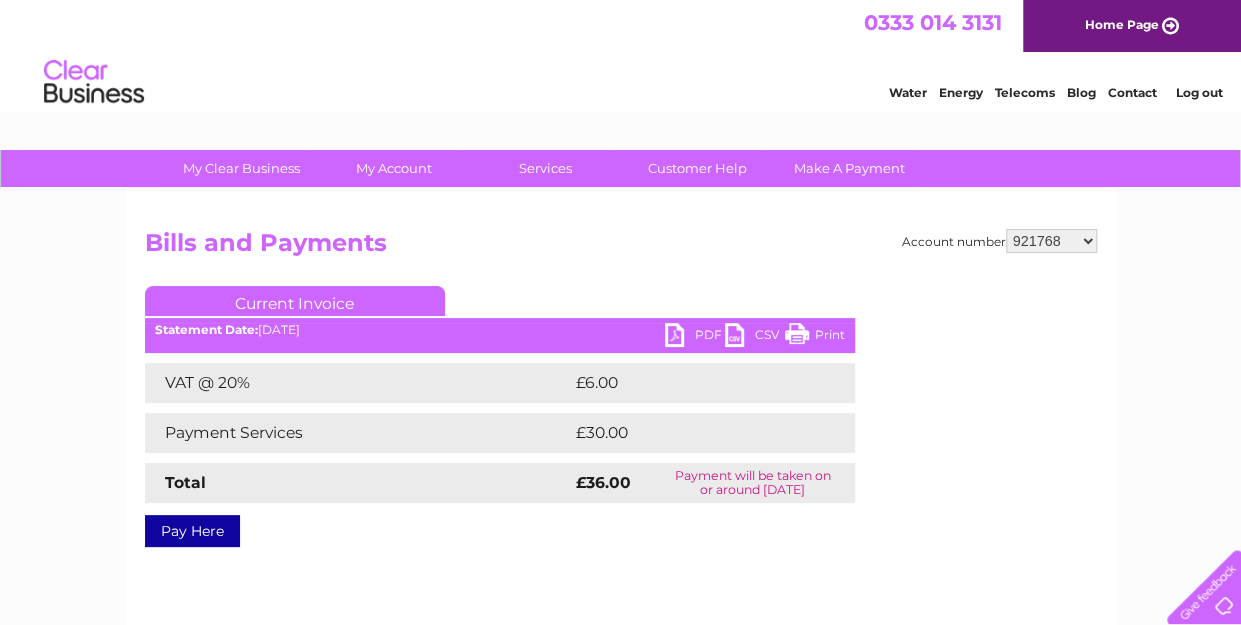 click on "190558
912849
921330
921768
1082467
1082468
30297036" at bounding box center [1051, 241] 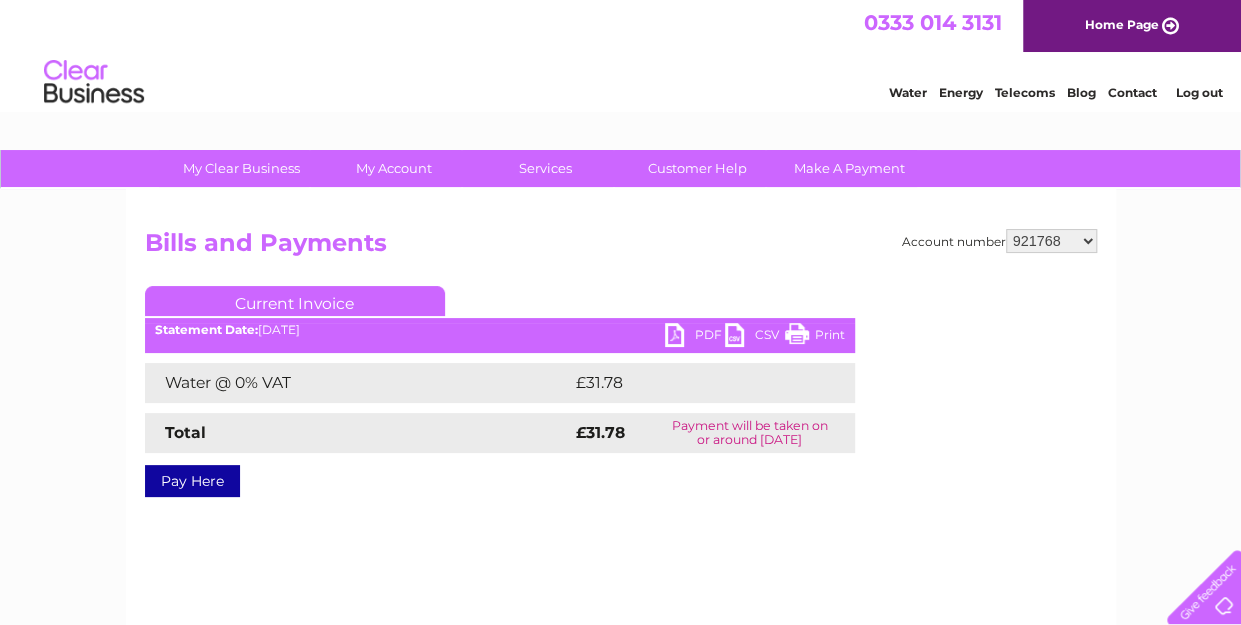 scroll, scrollTop: 0, scrollLeft: 0, axis: both 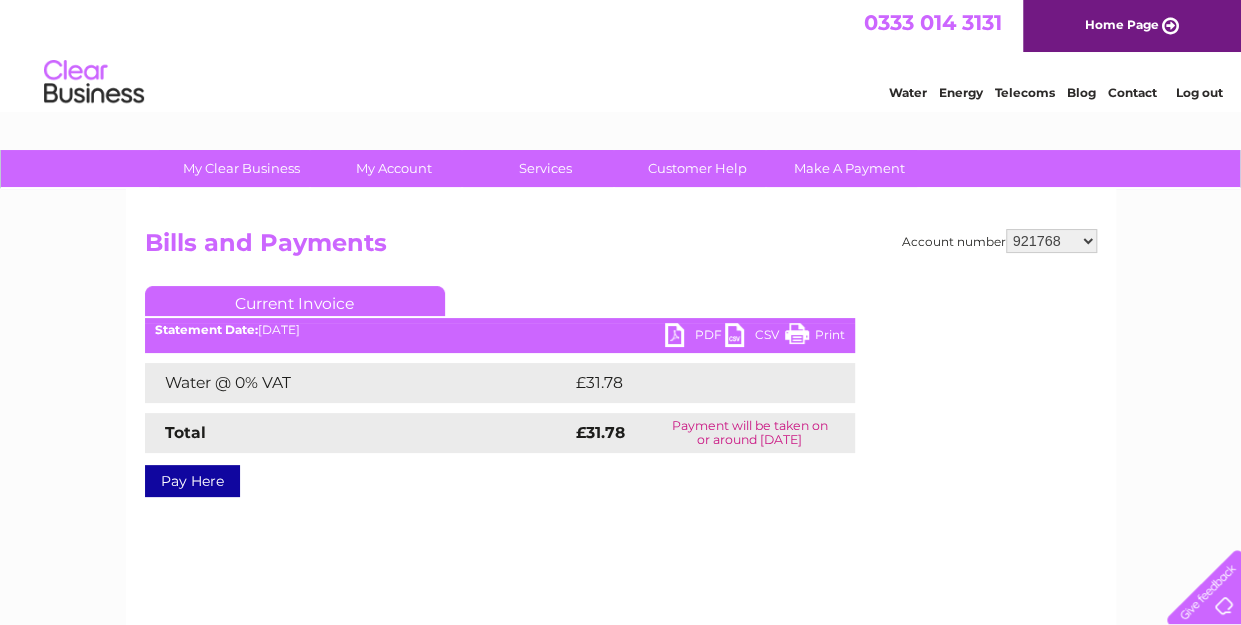 click on "PDF" at bounding box center [695, 337] 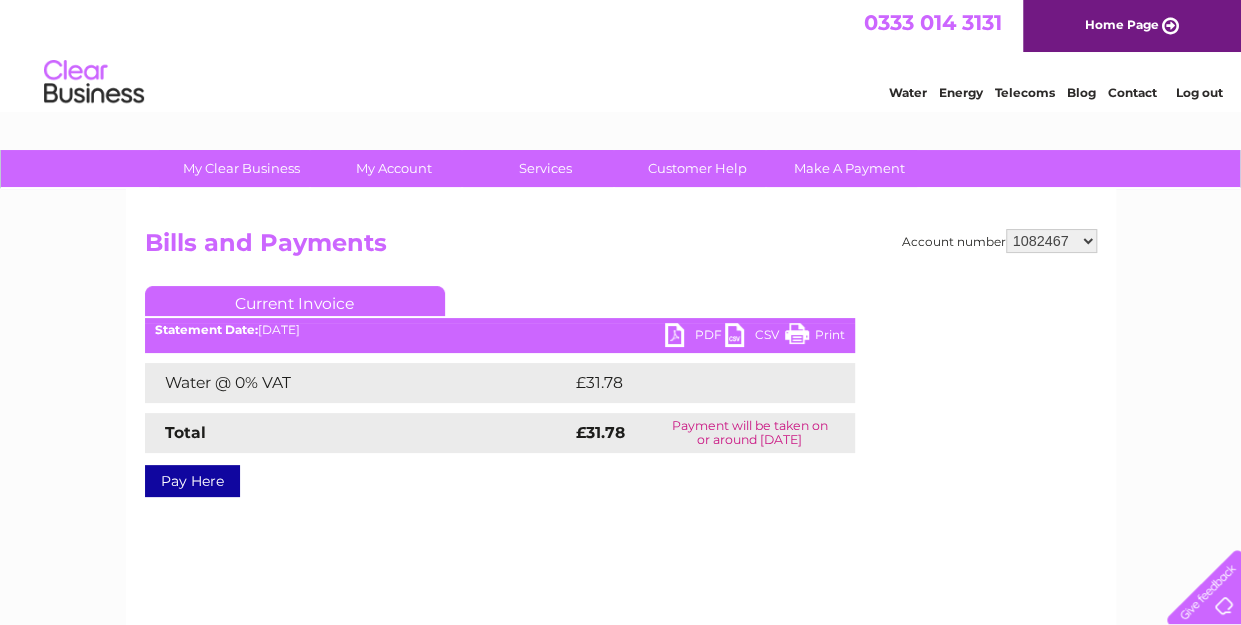 click on "190558
912849
921330
921768
1082467
1082468
30297036" at bounding box center [1051, 241] 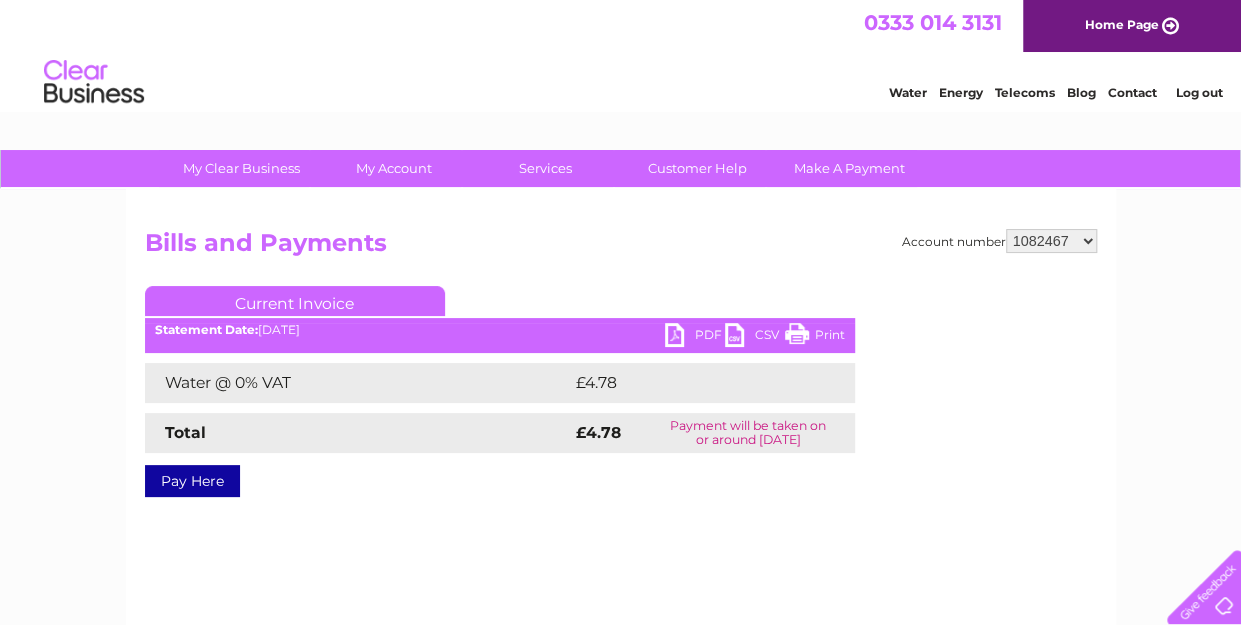 scroll, scrollTop: 0, scrollLeft: 0, axis: both 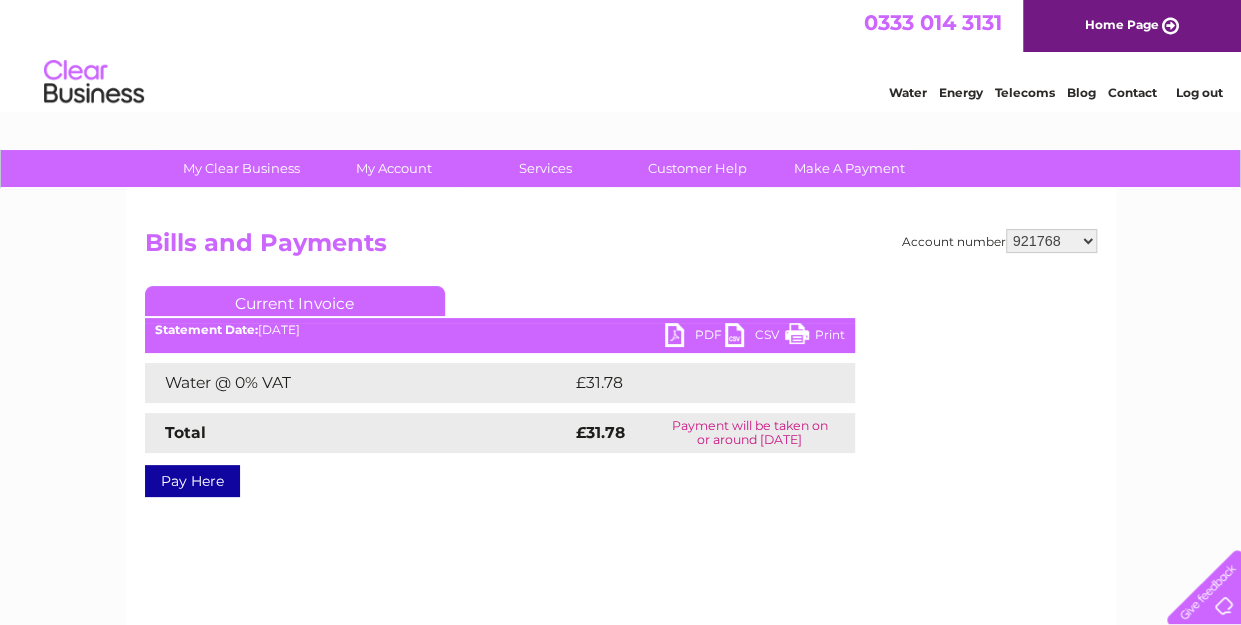 click on "190558
912849
921330
921768
1082467
1082468
30297036" at bounding box center [1051, 241] 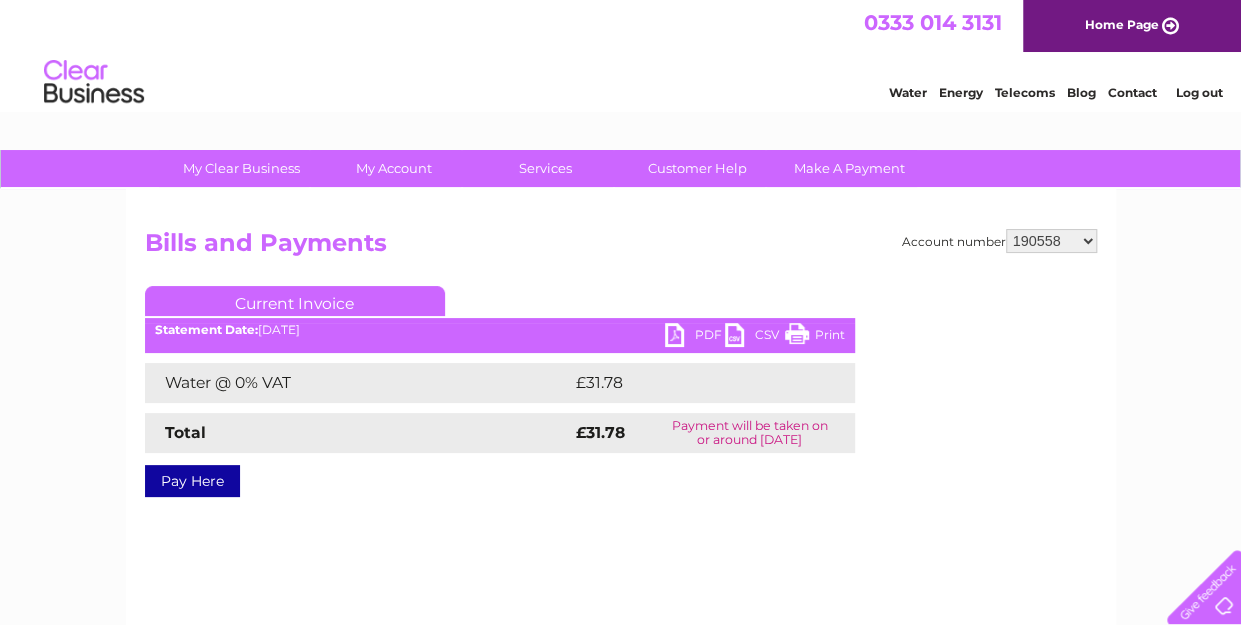 click on "190558
912849
921330
921768
1082467
1082468
30297036" at bounding box center (1051, 241) 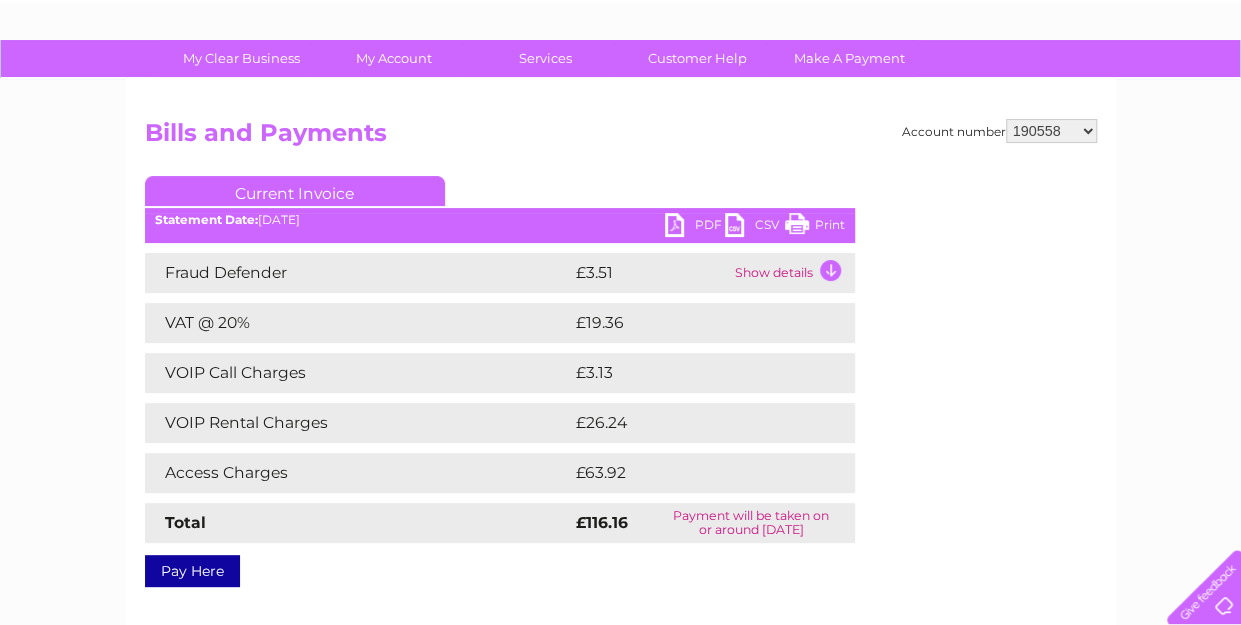 scroll, scrollTop: 0, scrollLeft: 0, axis: both 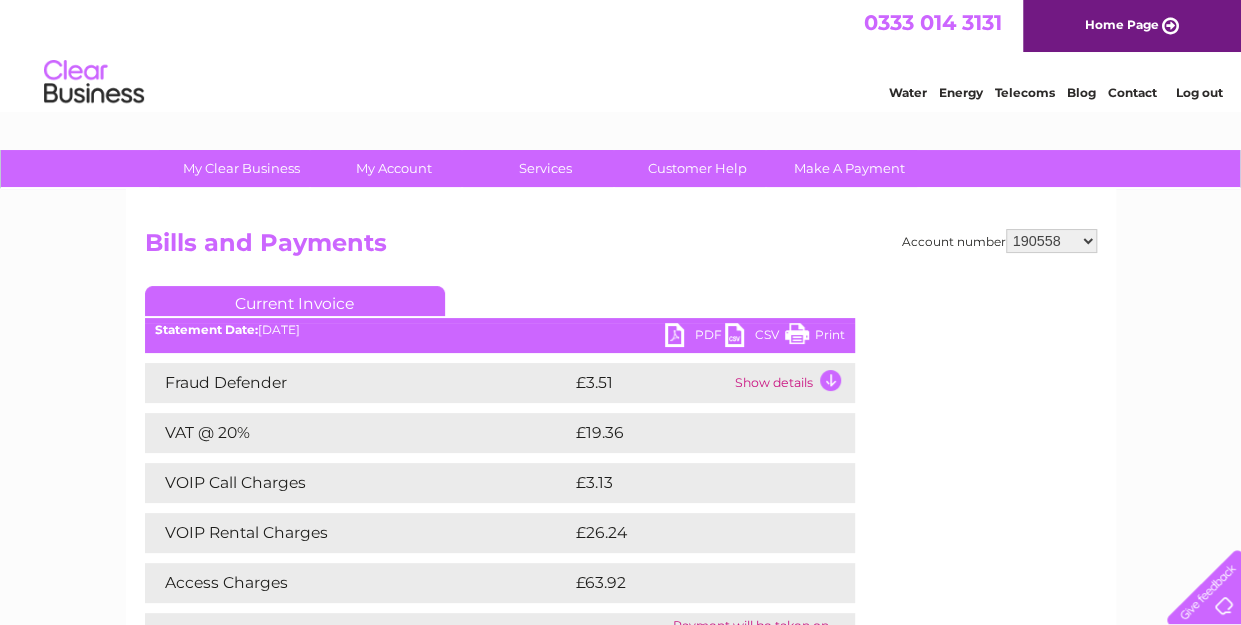 click on "190558
912849
921330
921768
1082467
1082468
30297036" at bounding box center (1051, 241) 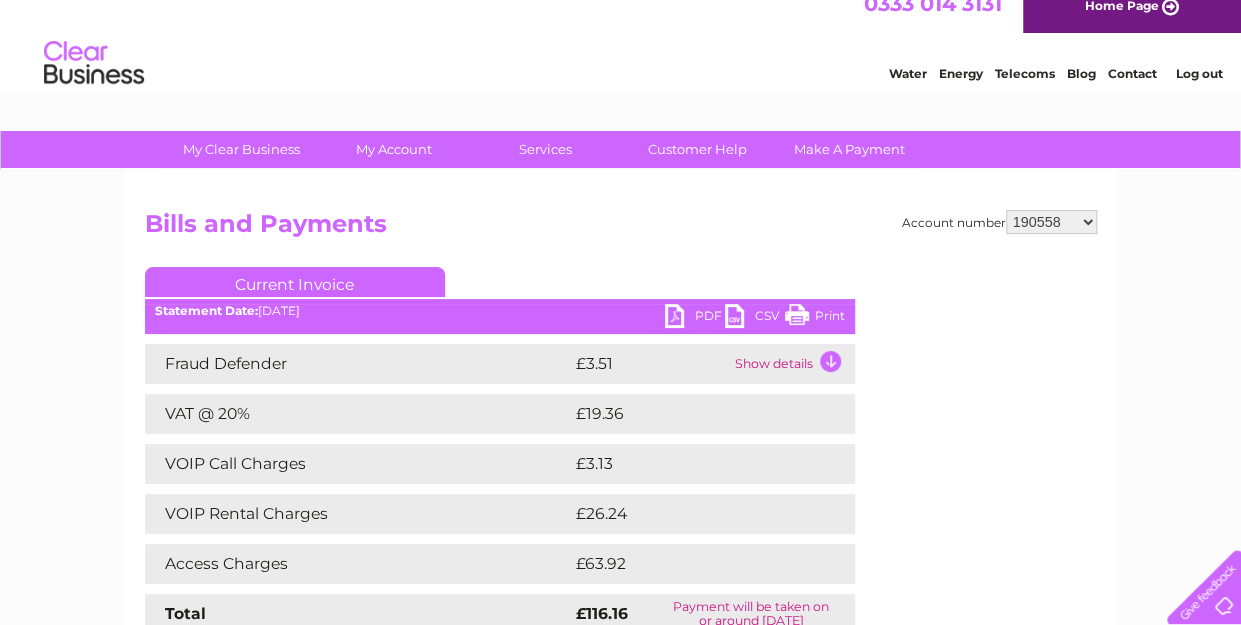 scroll, scrollTop: 0, scrollLeft: 0, axis: both 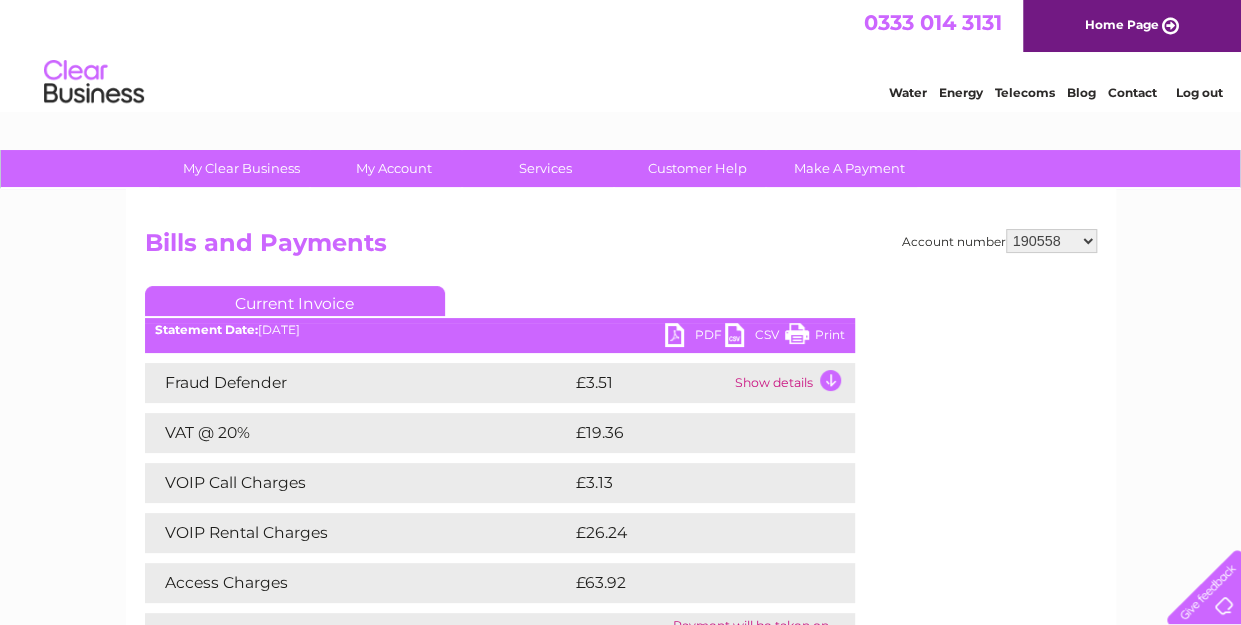 click on "190558
912849
921330
921768
1082467
1082468
30297036" at bounding box center [1051, 241] 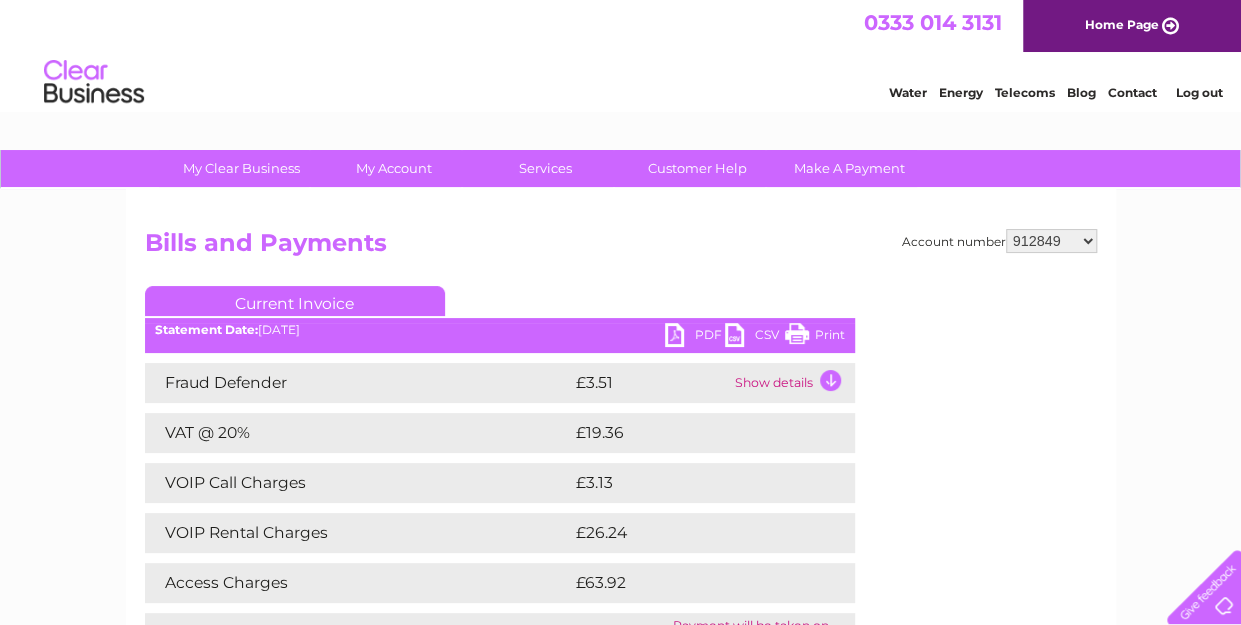 click on "190558
912849
921330
921768
1082467
1082468
30297036" at bounding box center (1051, 241) 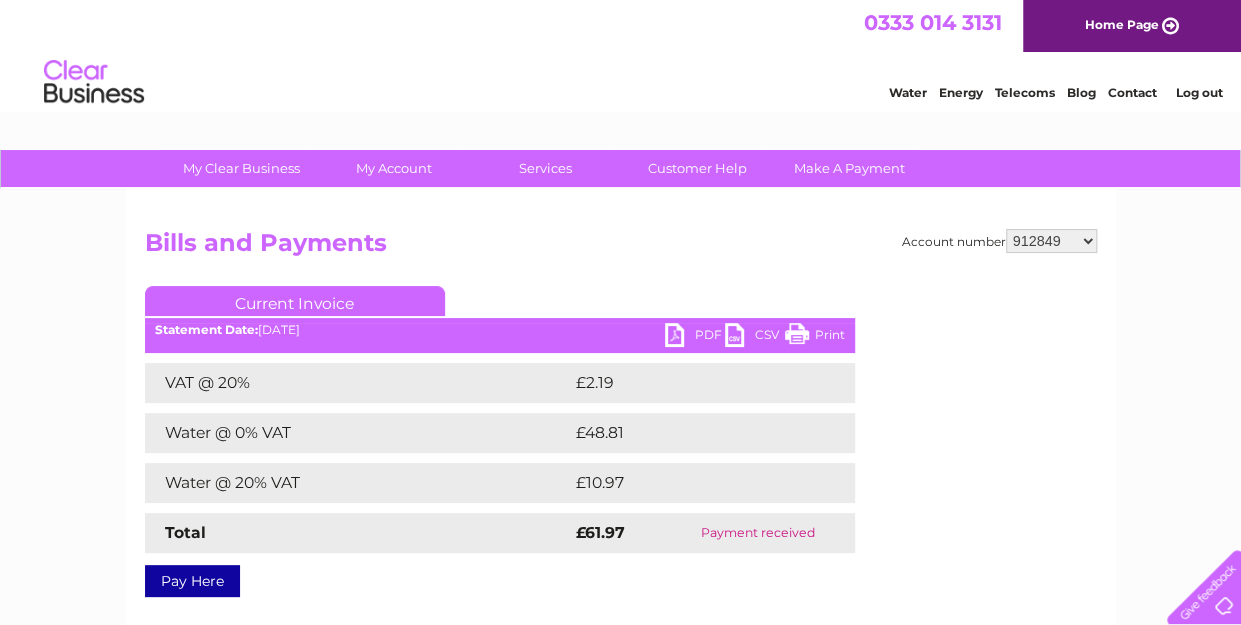 scroll, scrollTop: 0, scrollLeft: 0, axis: both 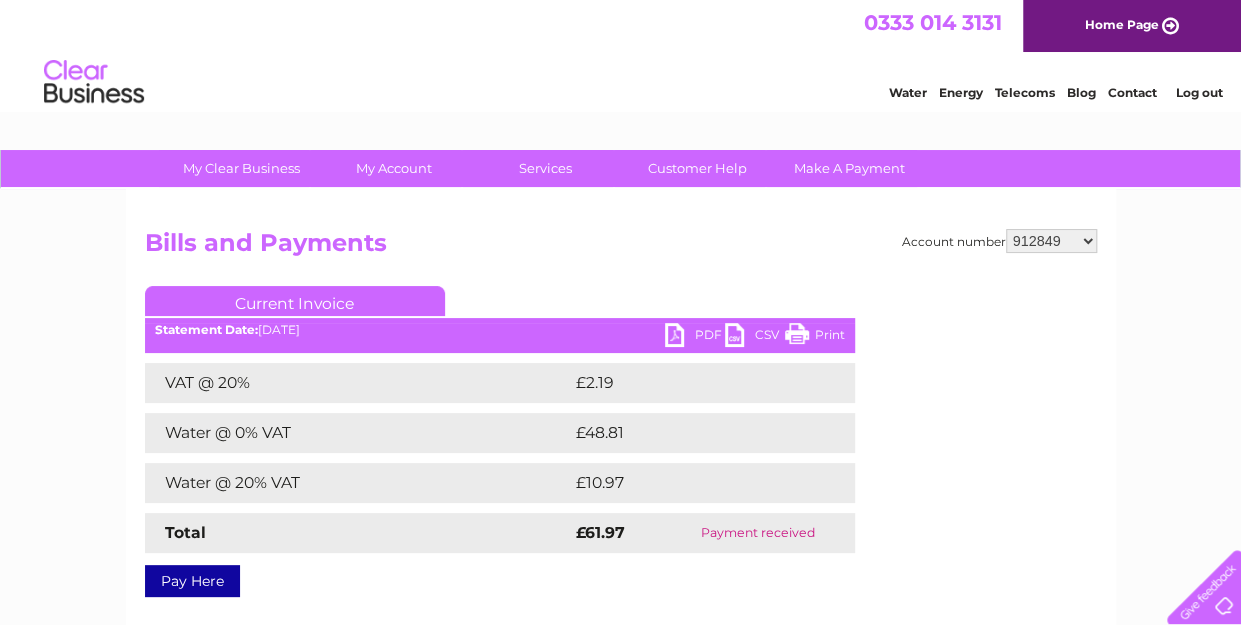click on "190558
912849
921330
921768
1082467
1082468
30297036" at bounding box center (1051, 241) 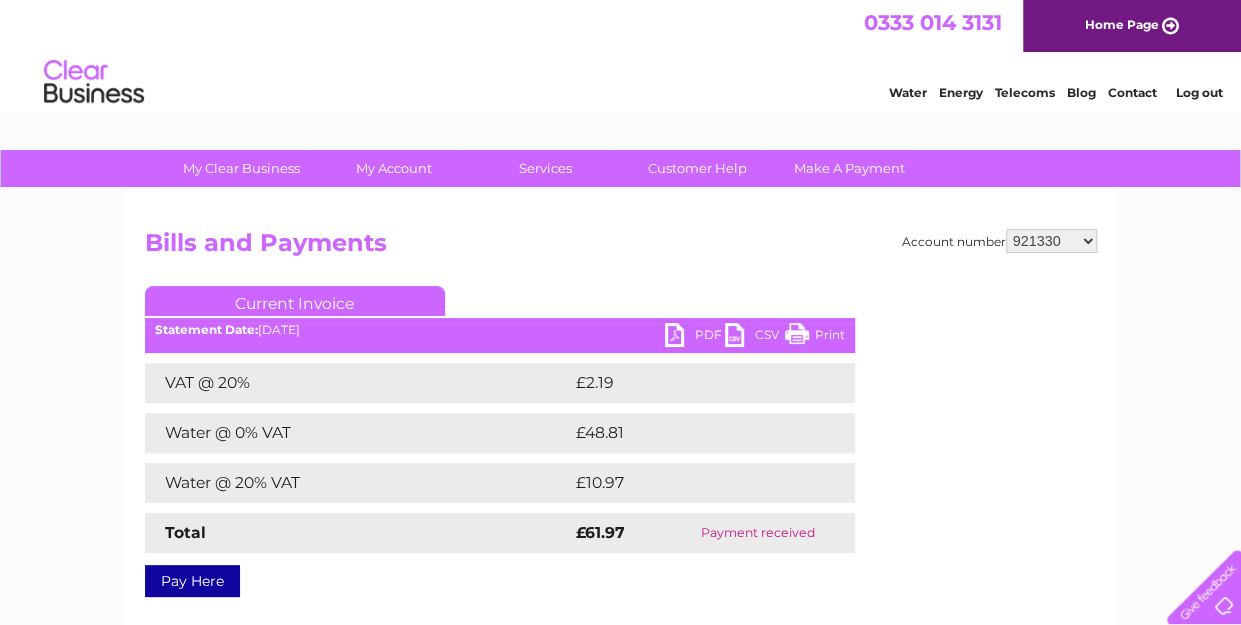 click on "190558
912849
921330
921768
1082467
1082468
30297036" at bounding box center (1051, 241) 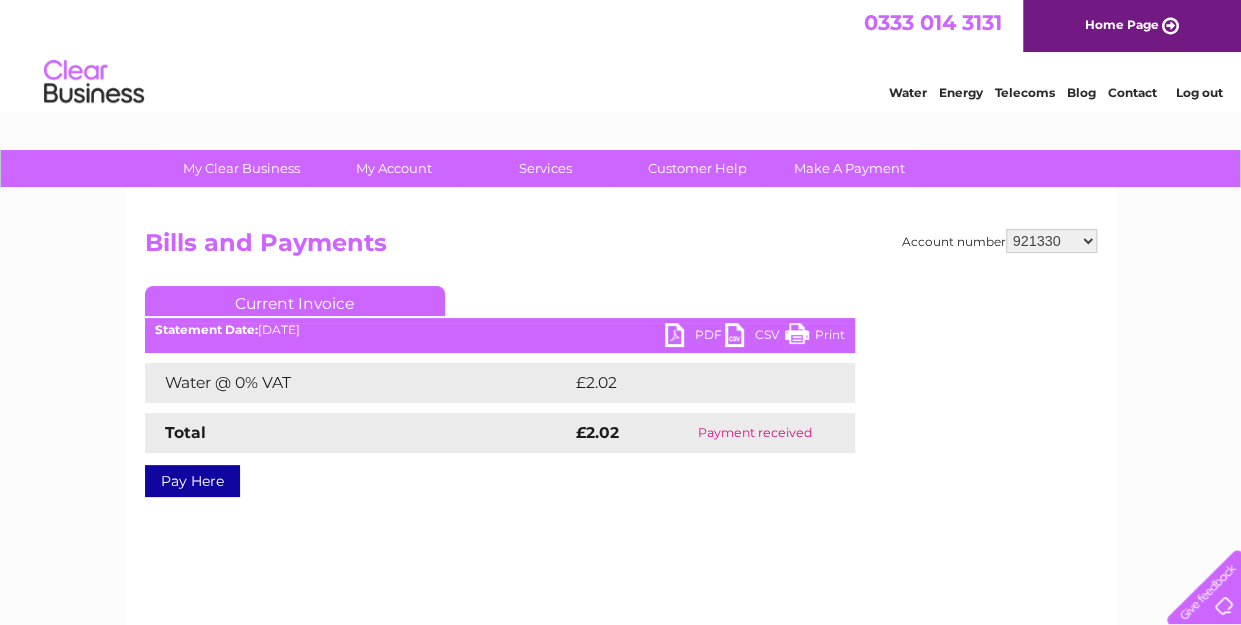 scroll, scrollTop: 0, scrollLeft: 0, axis: both 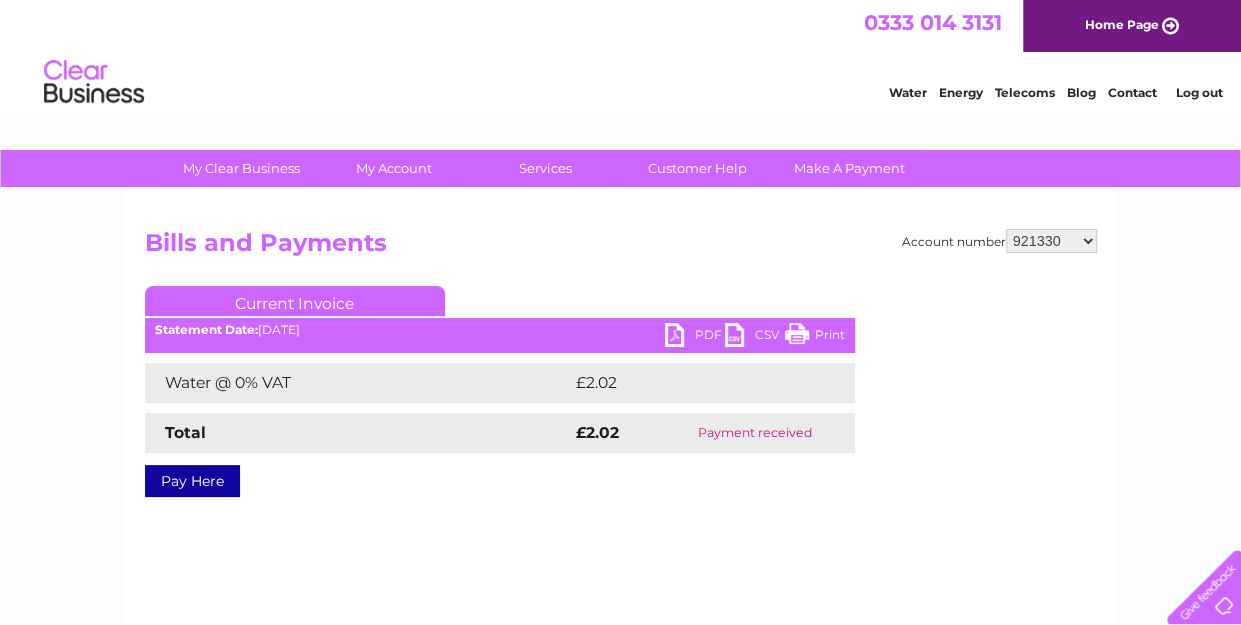 click on "190558
912849
921330
921768
1082467
1082468
30297036" at bounding box center (1051, 241) 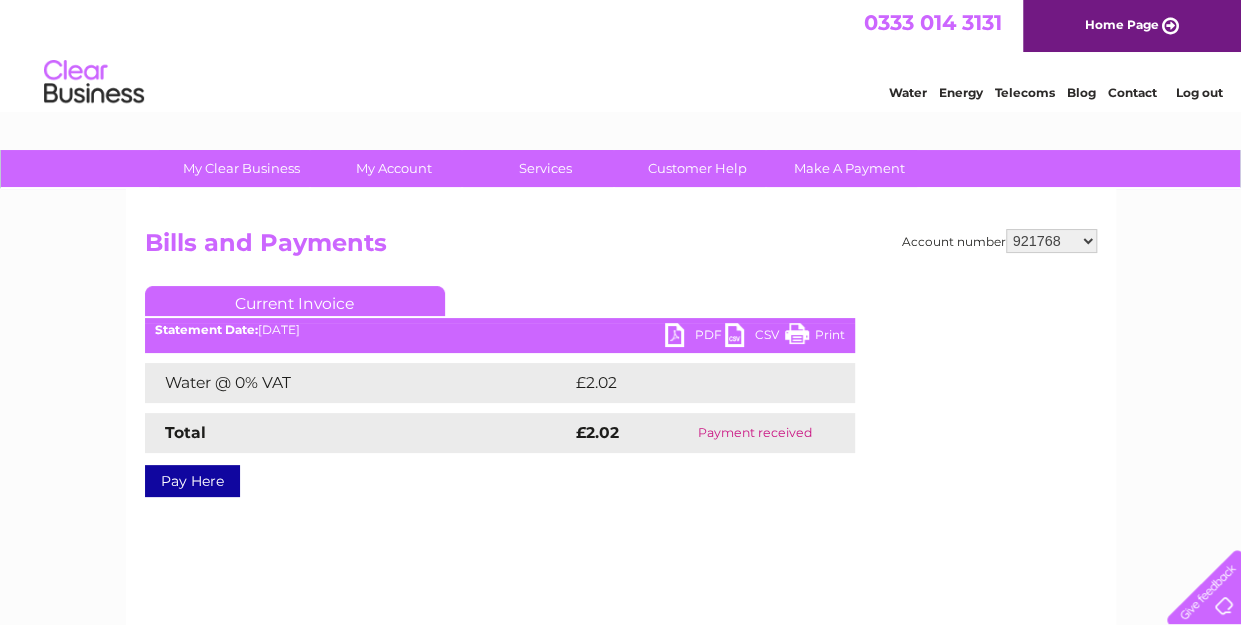 click on "190558
912849
921330
921768
1082467
1082468
30297036" at bounding box center [1051, 241] 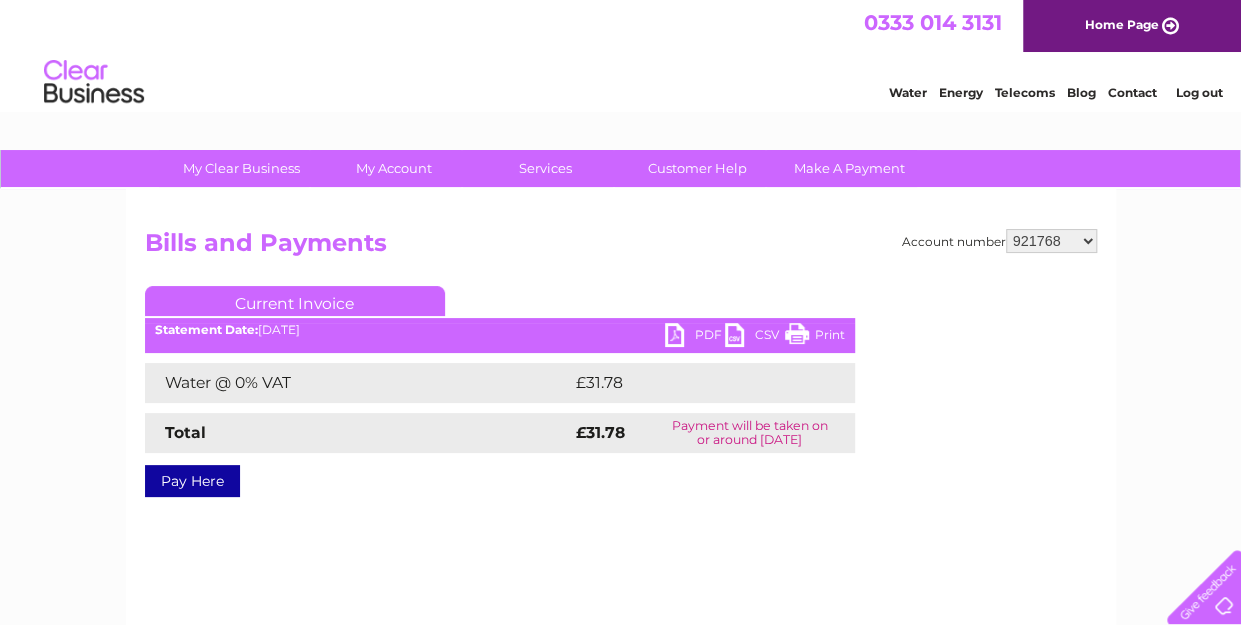 scroll, scrollTop: 0, scrollLeft: 0, axis: both 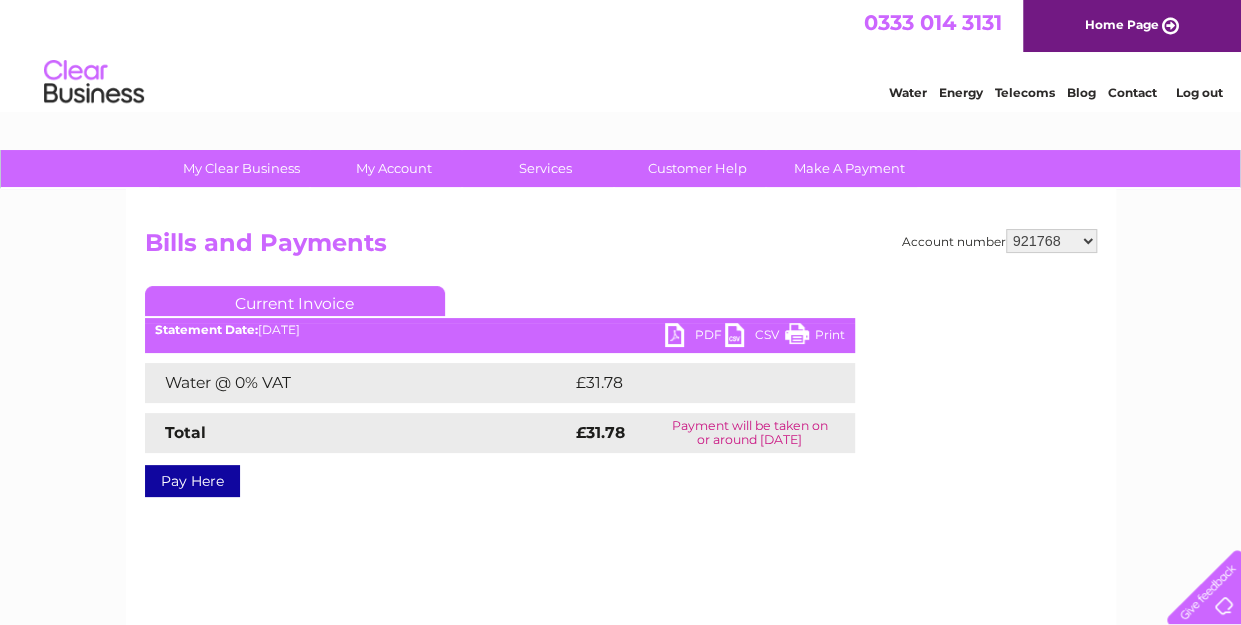 click on "190558
912849
921330
921768
1082467
1082468
30297036" at bounding box center [1051, 241] 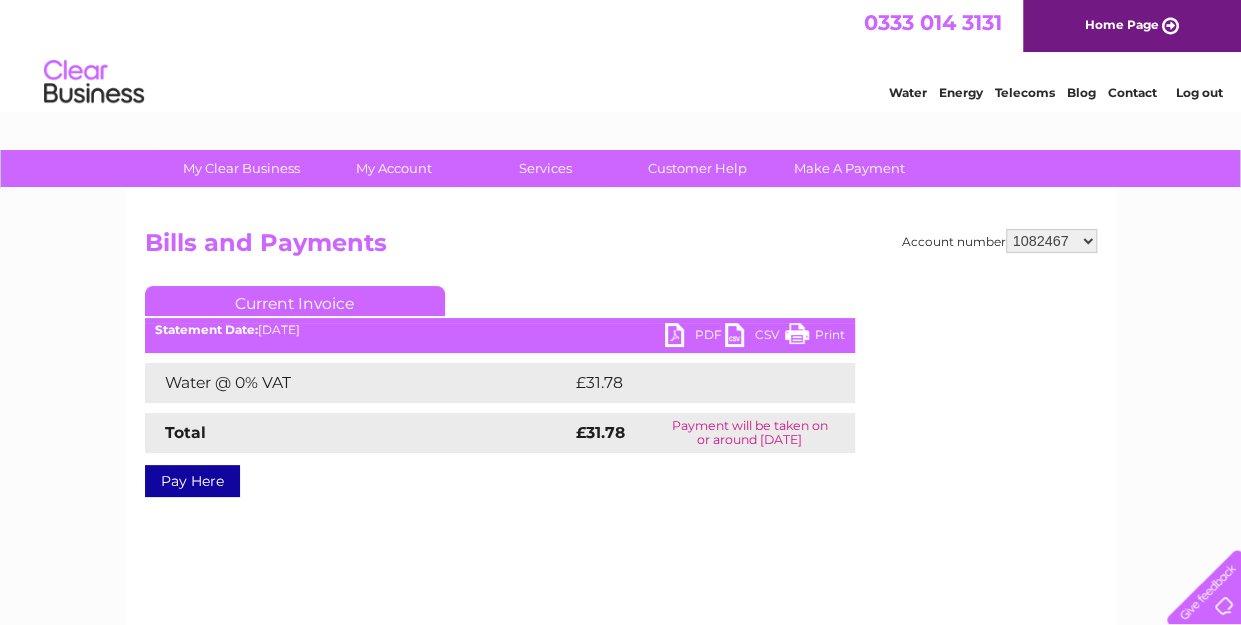 click on "190558
912849
921330
921768
1082467
1082468
30297036" at bounding box center (1051, 241) 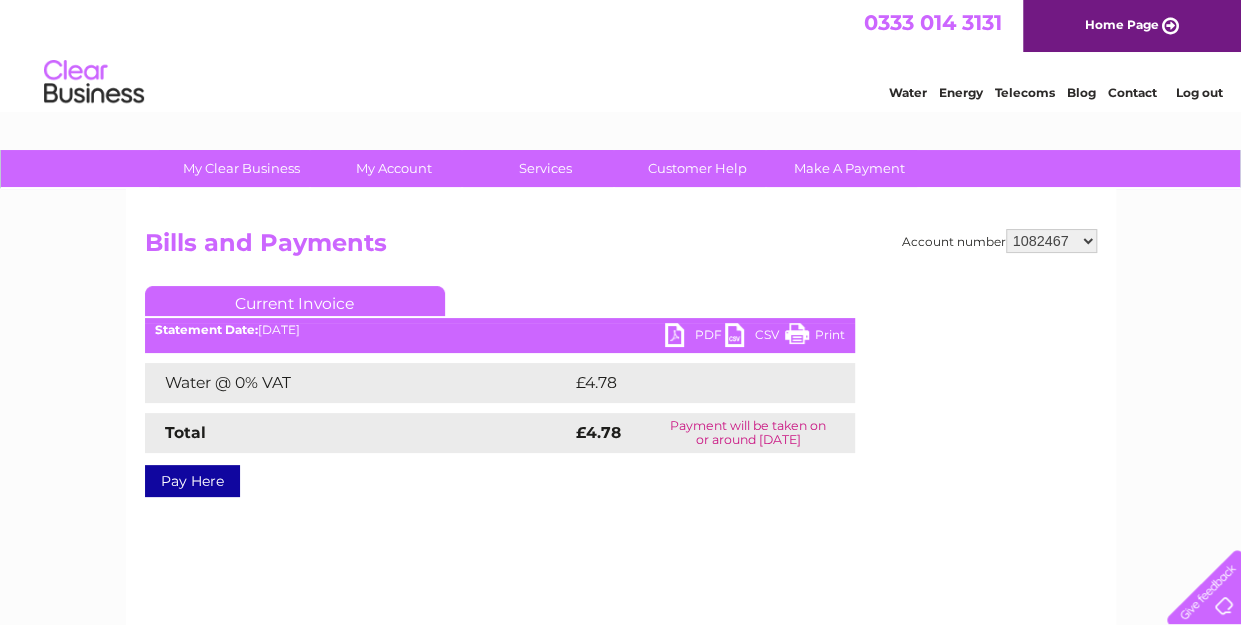 click on "190558
912849
921330
921768
1082467
1082468
30297036" at bounding box center [1051, 241] 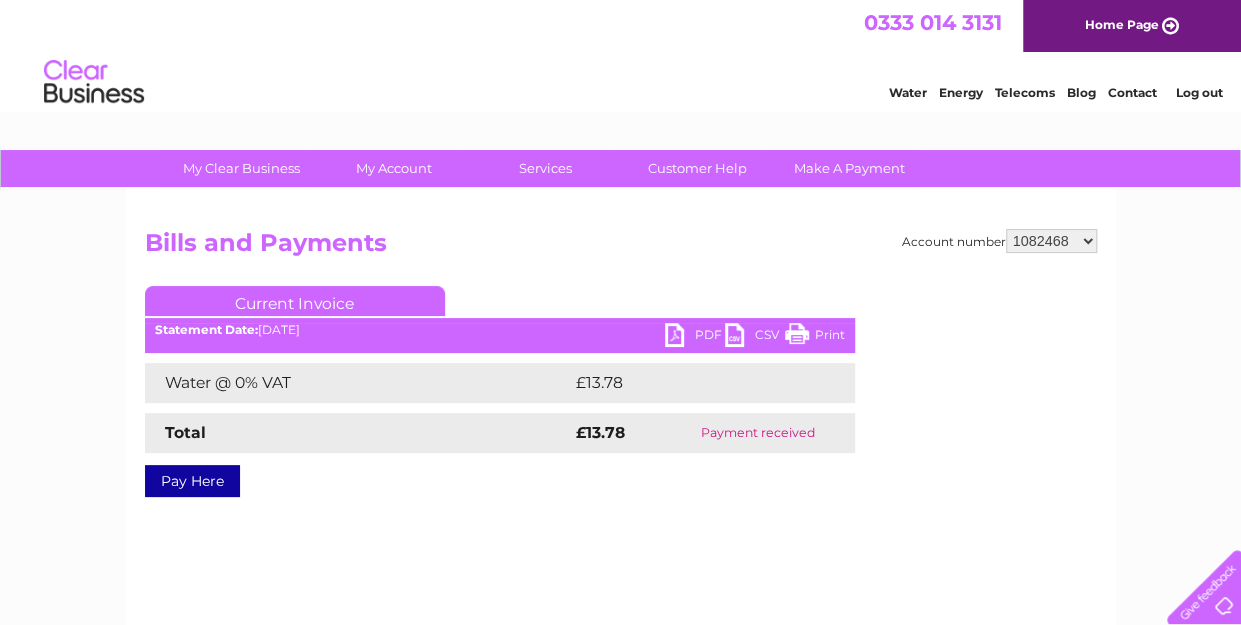 scroll, scrollTop: 0, scrollLeft: 0, axis: both 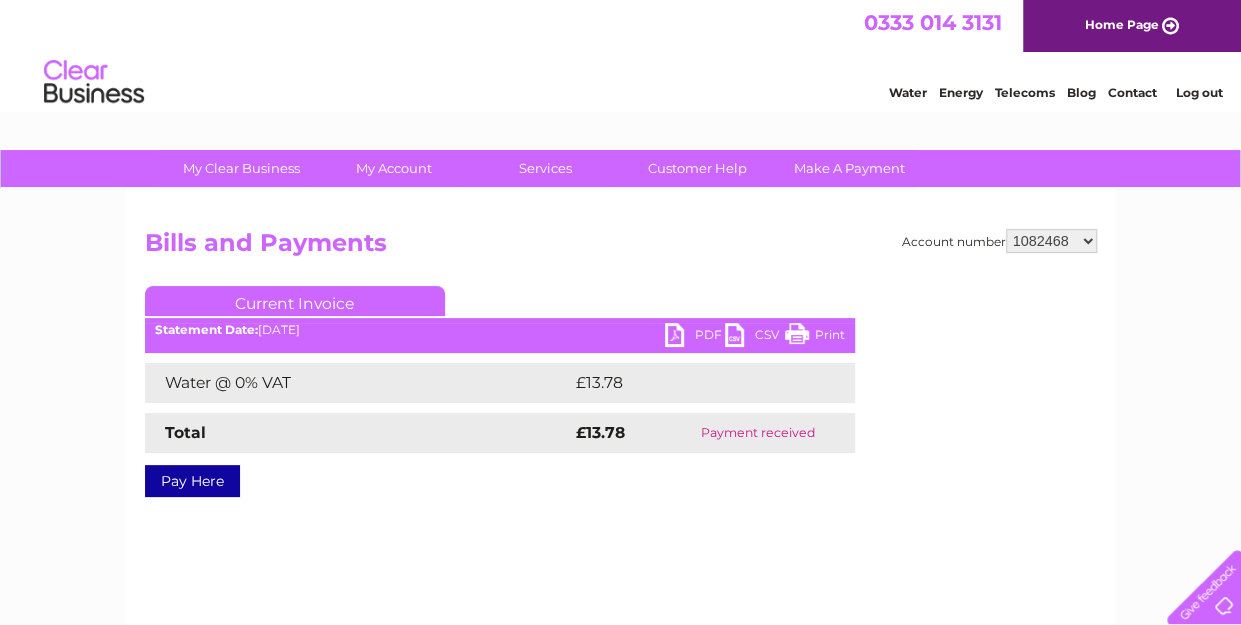 click on "190558
912849
921330
921768
1082467
1082468
30297036" at bounding box center [1051, 241] 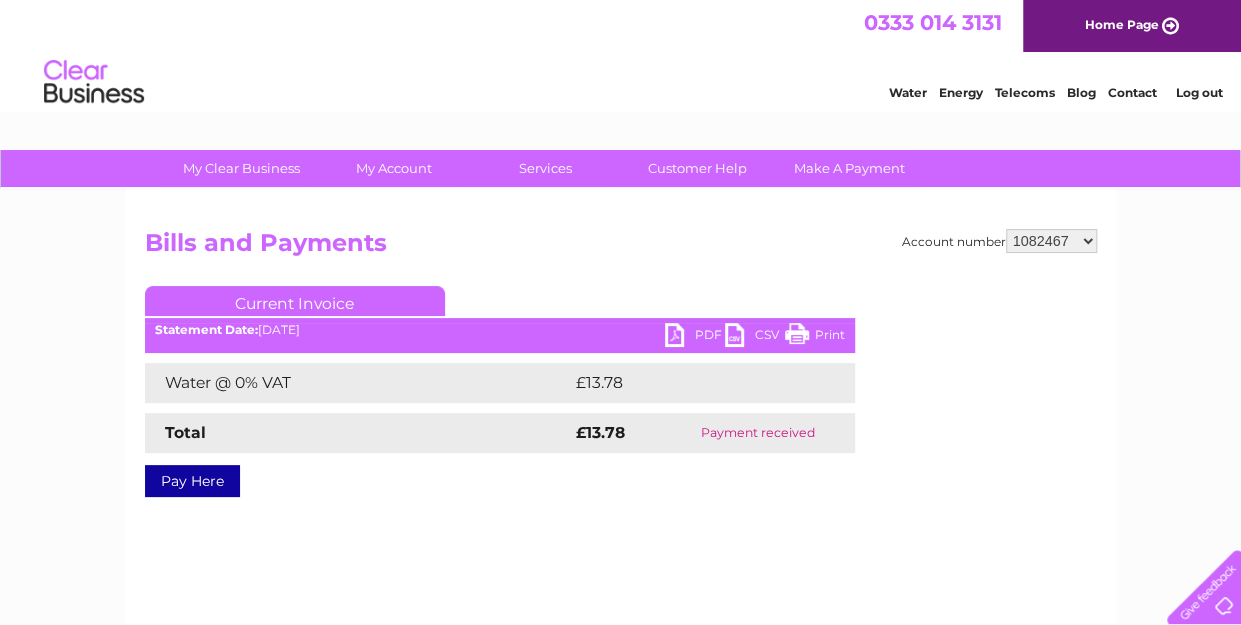 click on "190558
912849
921330
921768
1082467
1082468
30297036" at bounding box center [1051, 241] 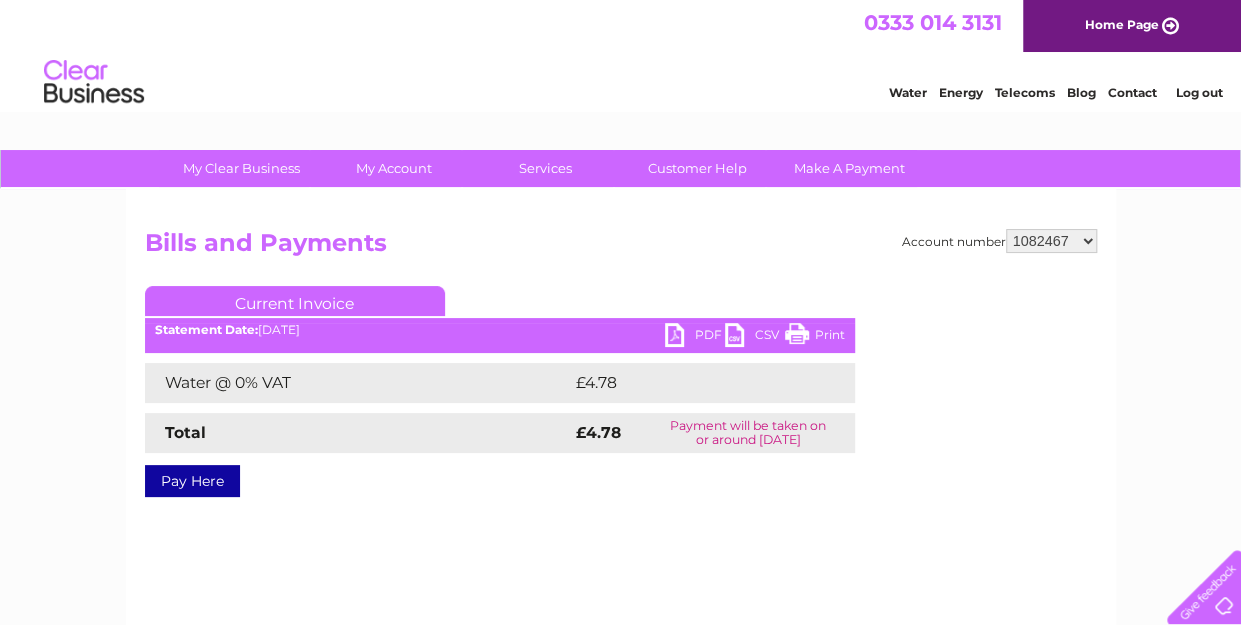 scroll, scrollTop: 0, scrollLeft: 0, axis: both 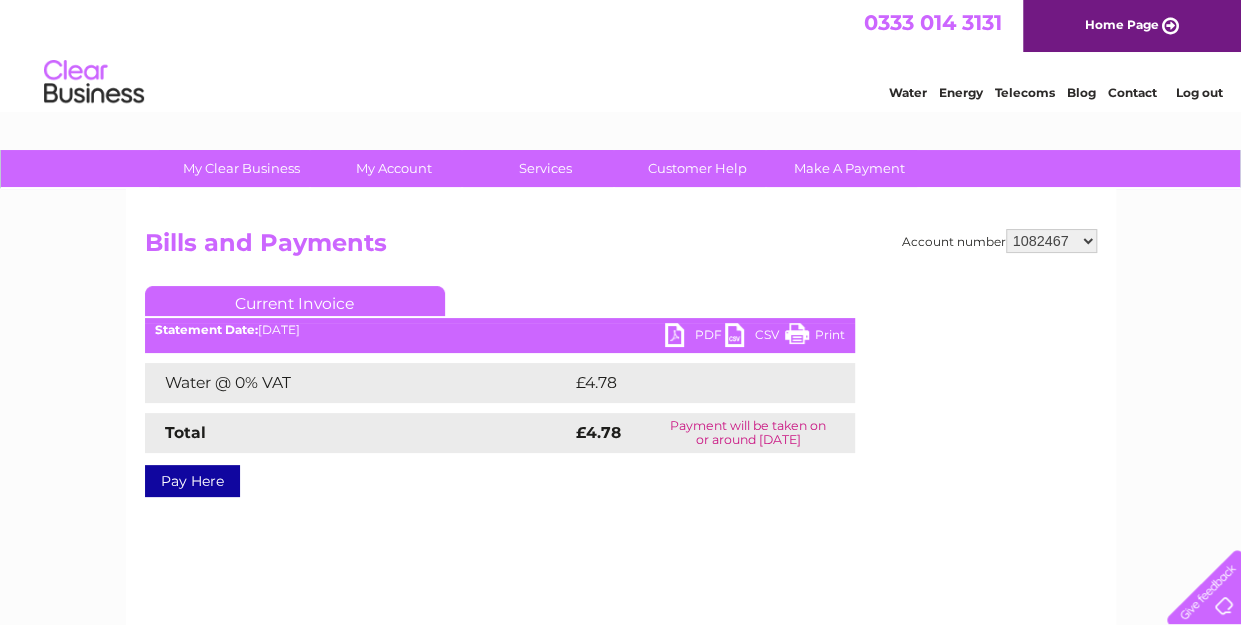click on "Log out" at bounding box center (1198, 92) 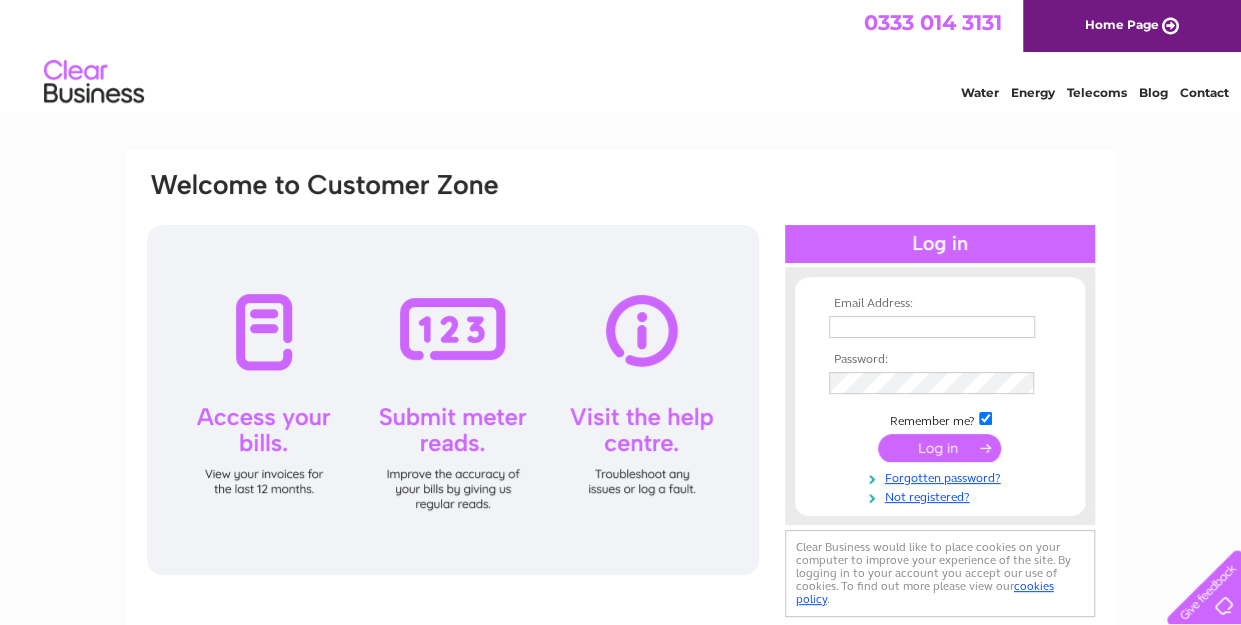 scroll, scrollTop: 0, scrollLeft: 0, axis: both 